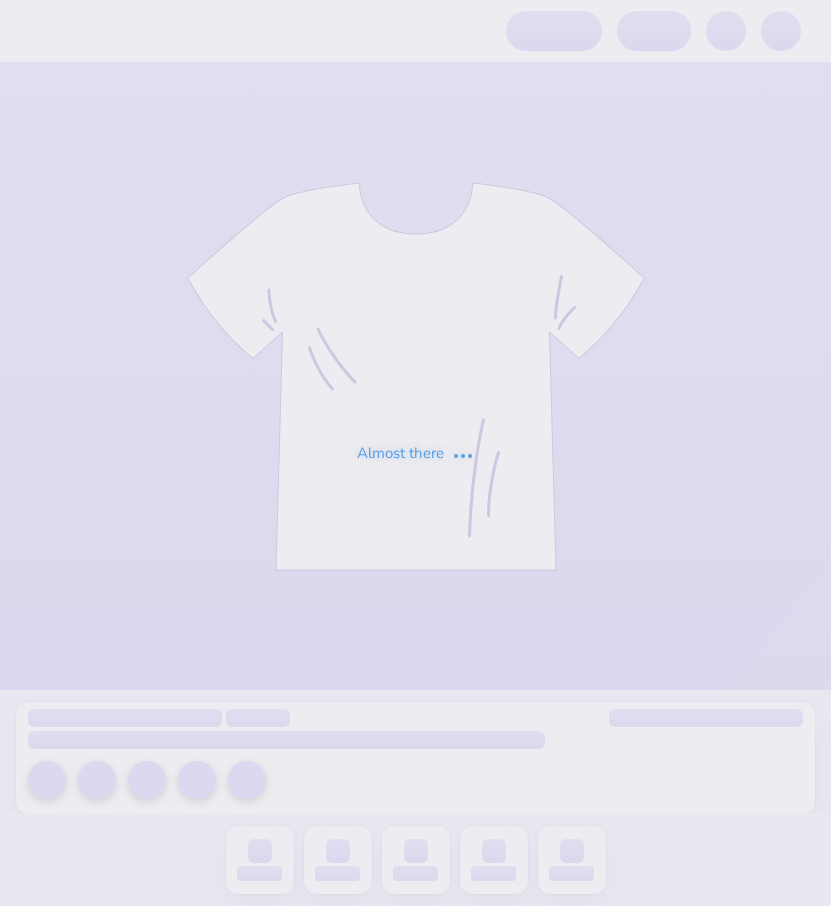 scroll, scrollTop: 0, scrollLeft: 0, axis: both 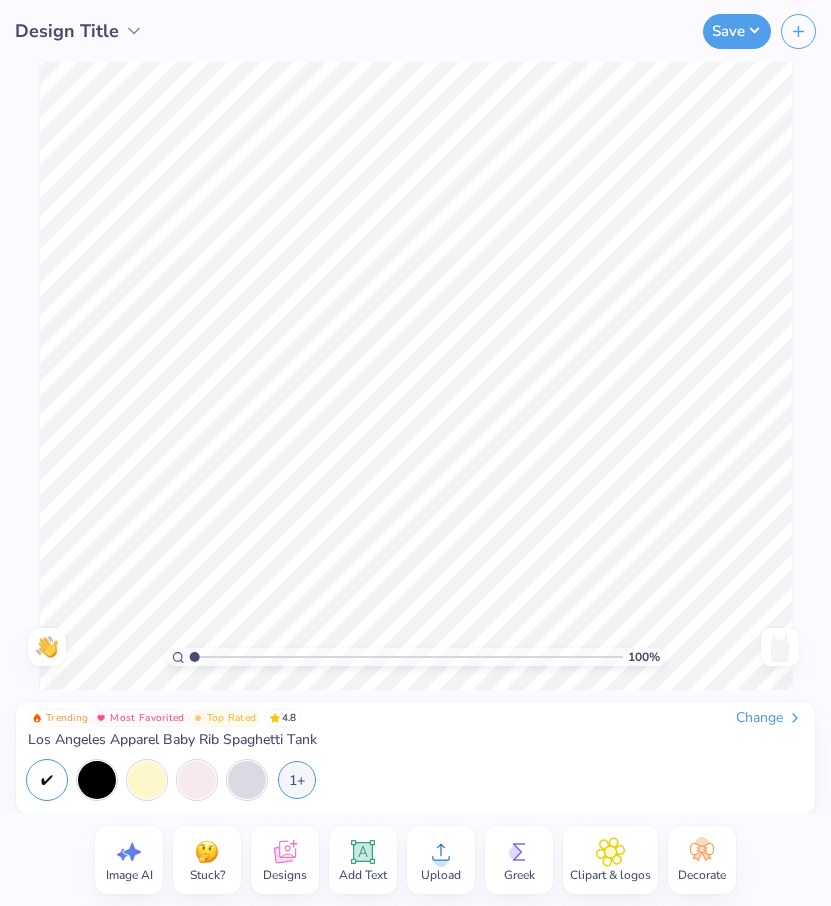 click 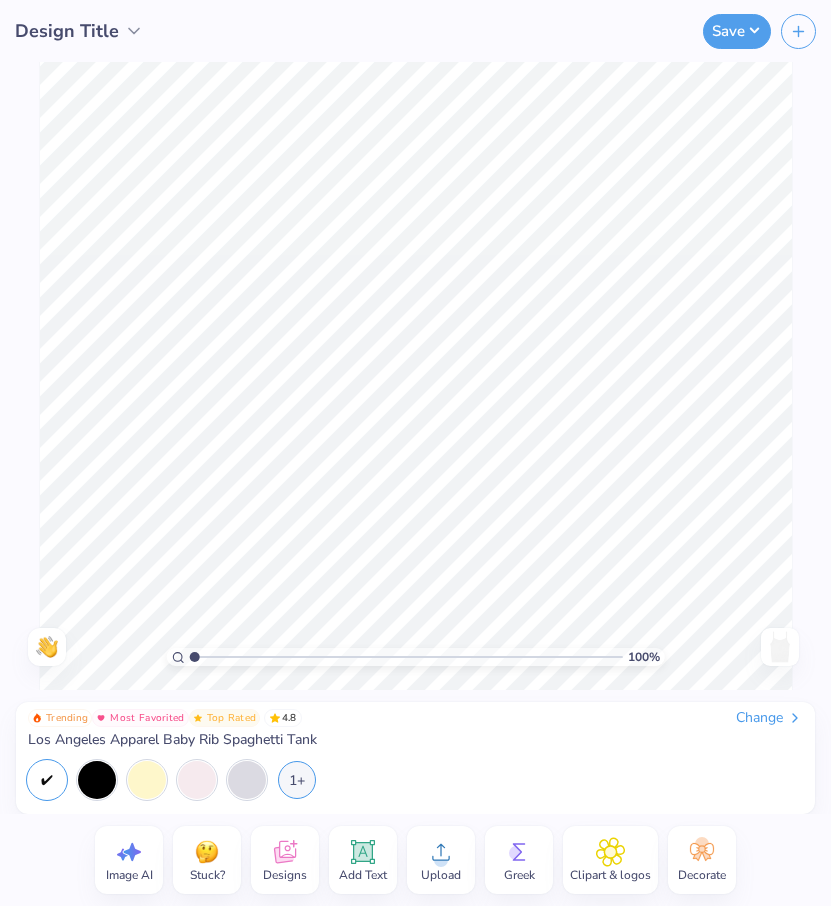 select on "4" 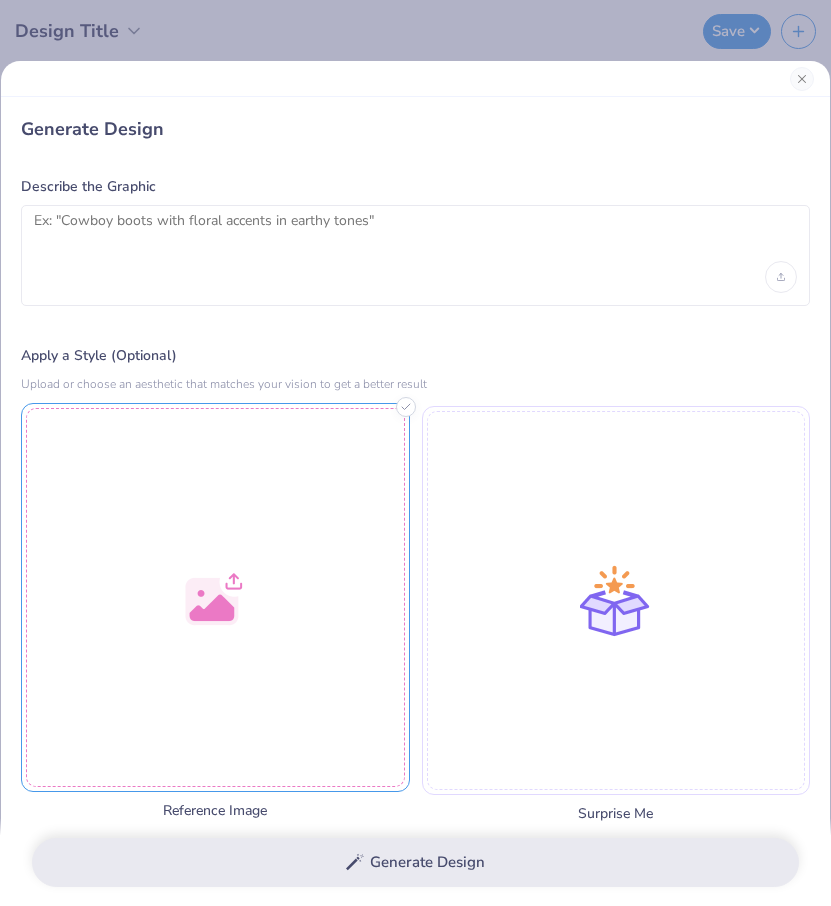 click at bounding box center [215, 597] 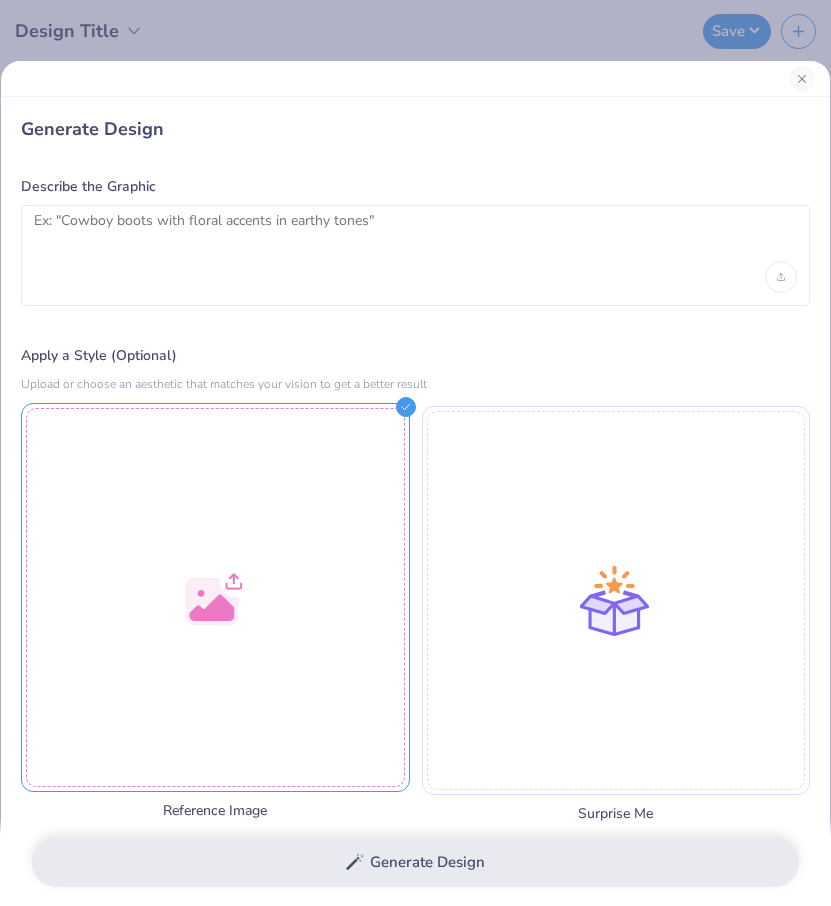 click at bounding box center [215, 597] 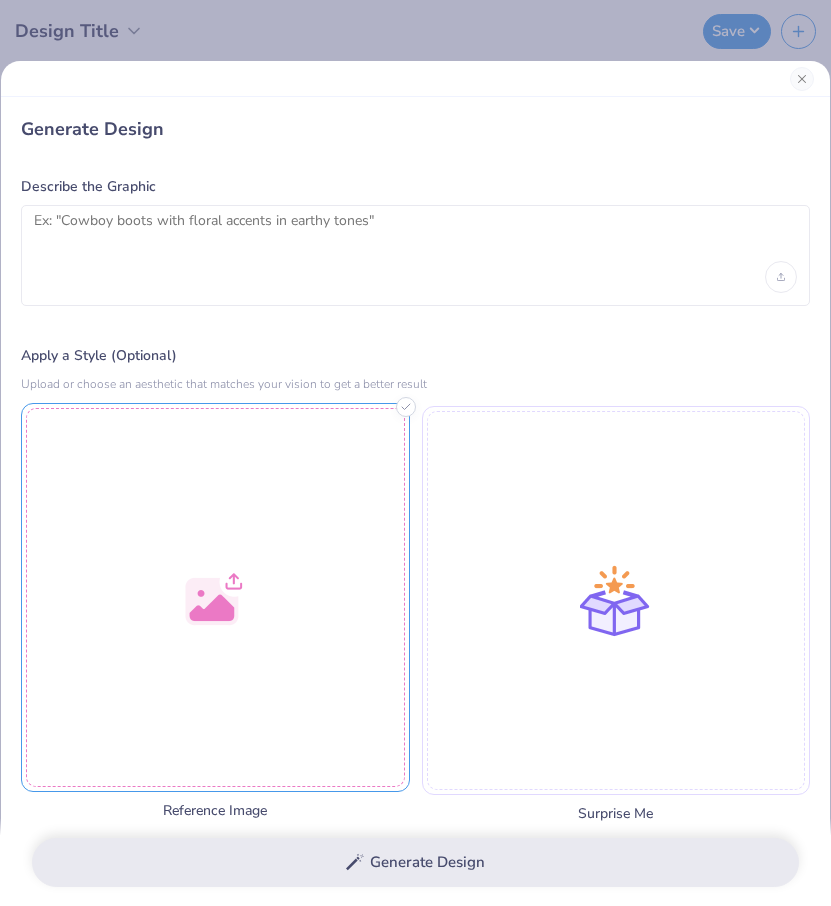 click at bounding box center (215, 597) 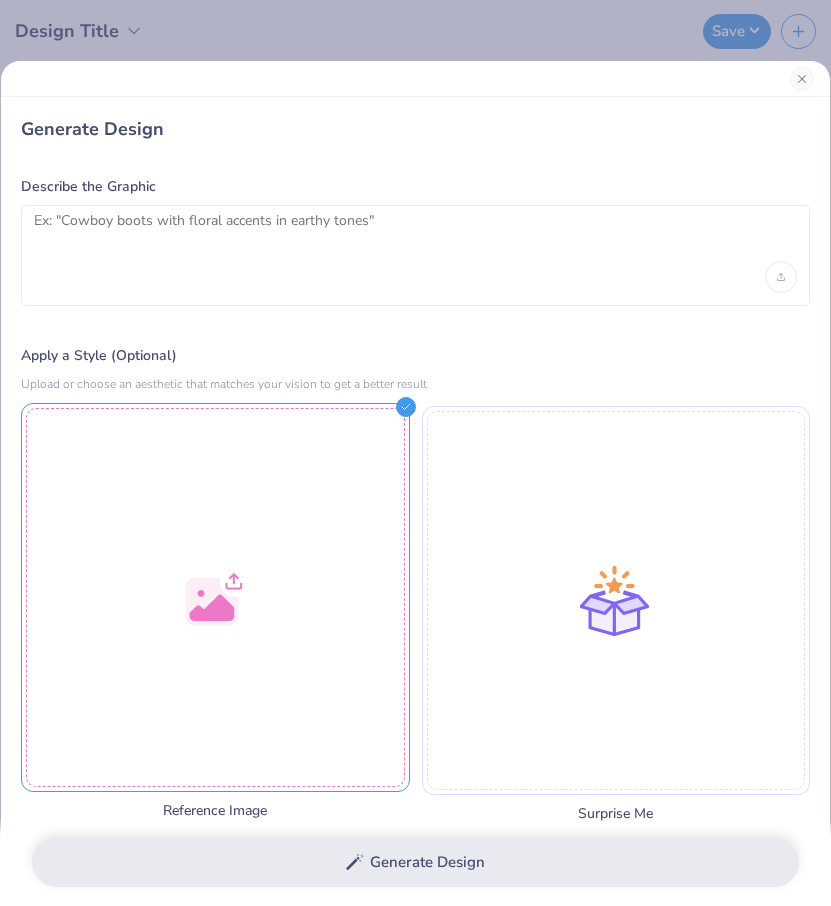 click at bounding box center (215, 597) 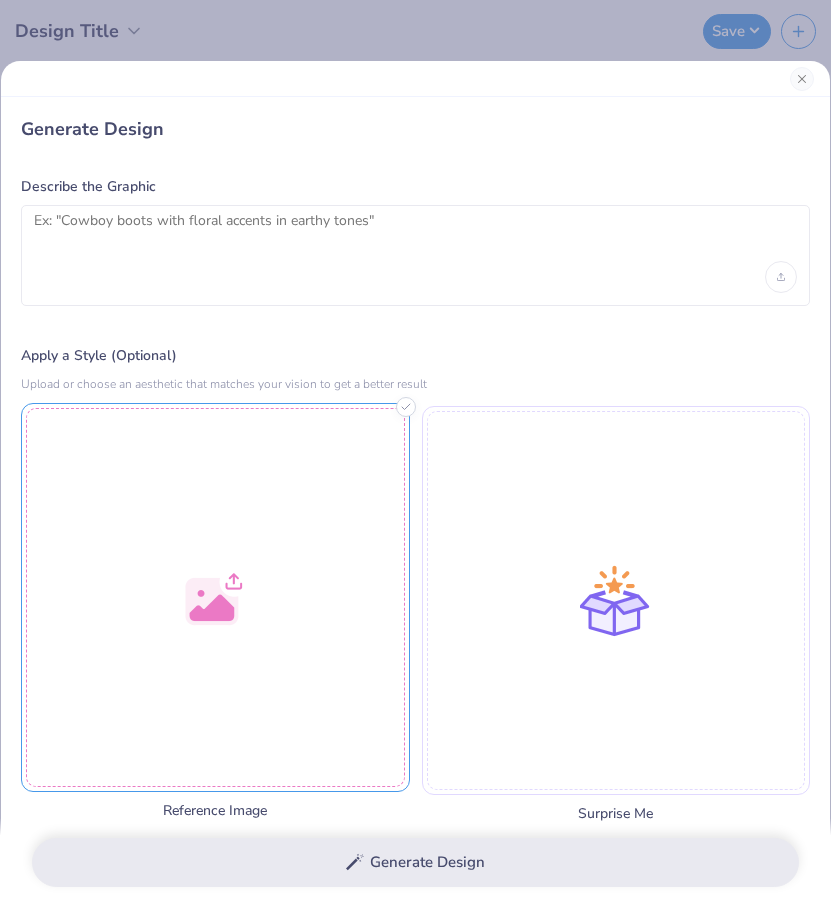 click at bounding box center (215, 597) 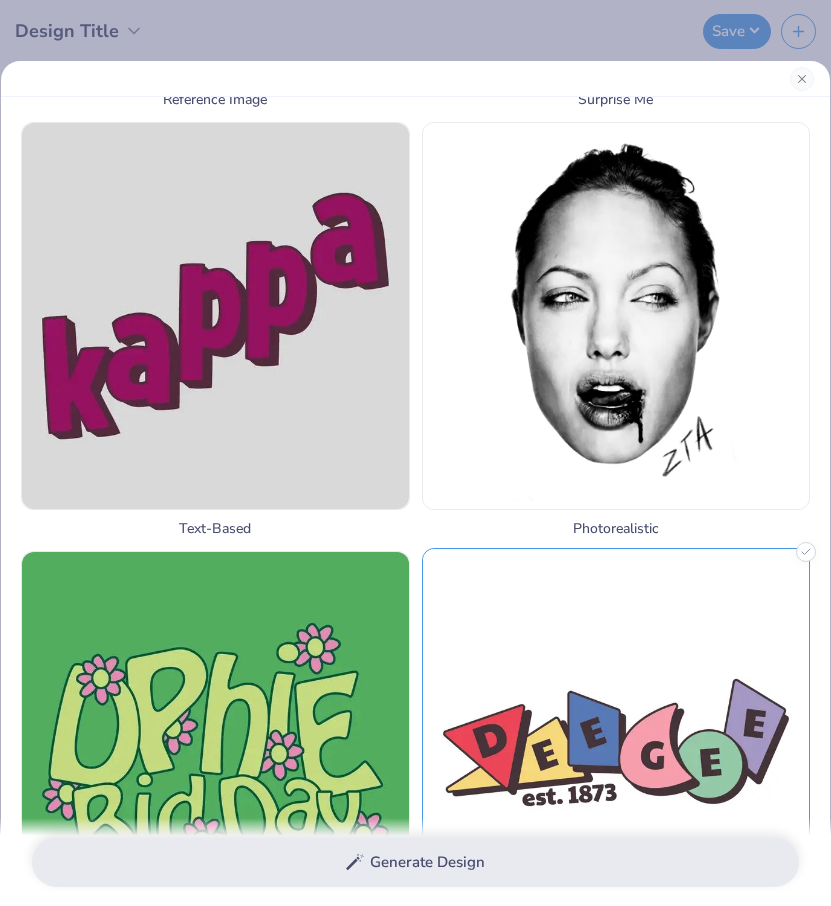 scroll, scrollTop: 309, scrollLeft: 0, axis: vertical 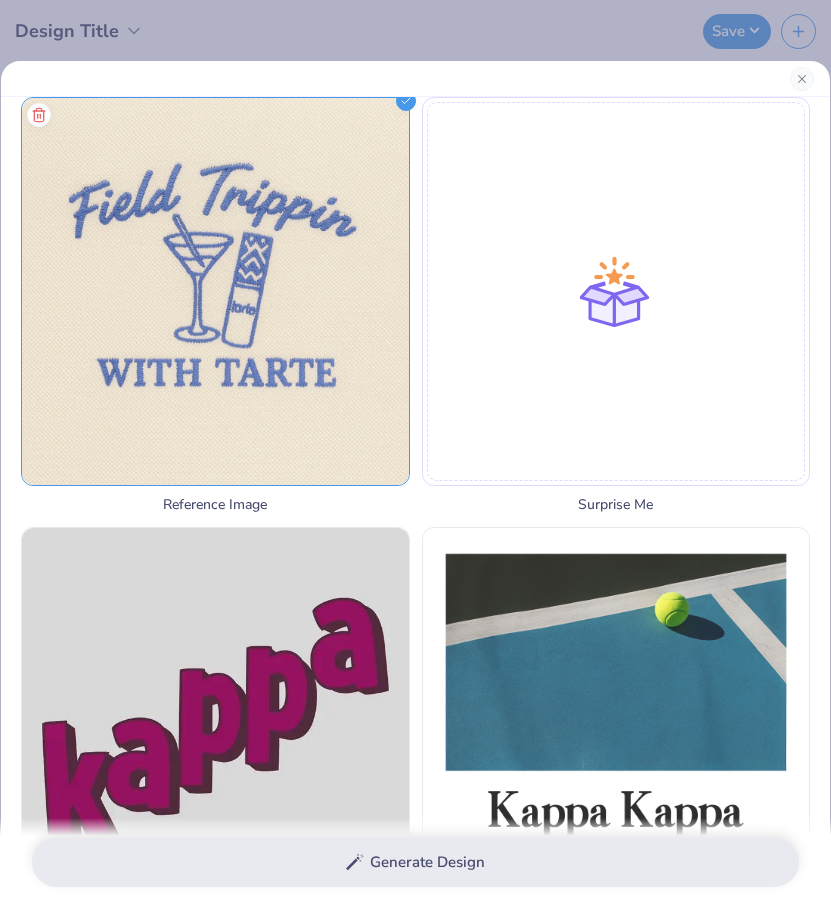 click on "Generate Design" at bounding box center [415, 862] 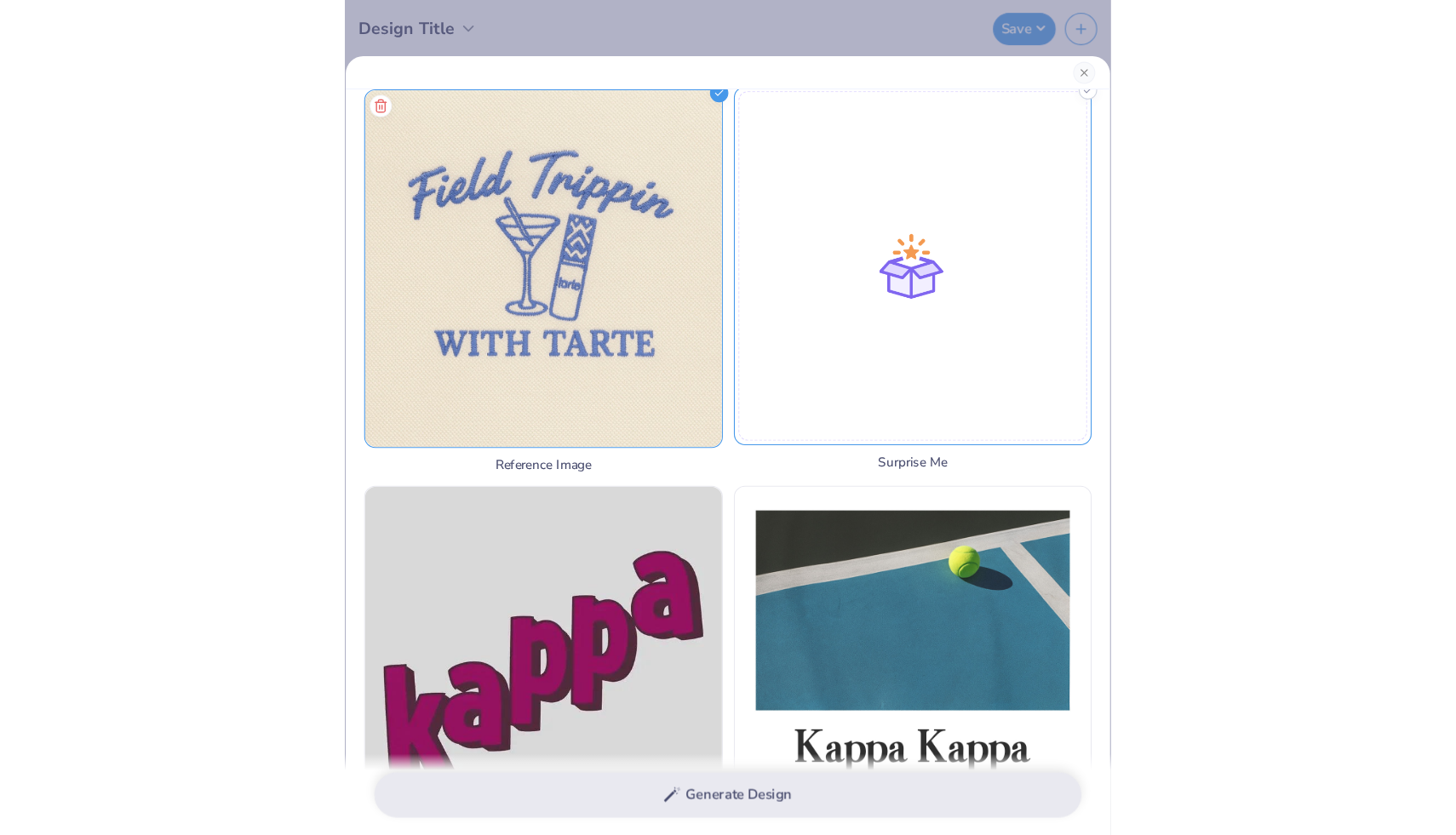 scroll, scrollTop: 0, scrollLeft: 0, axis: both 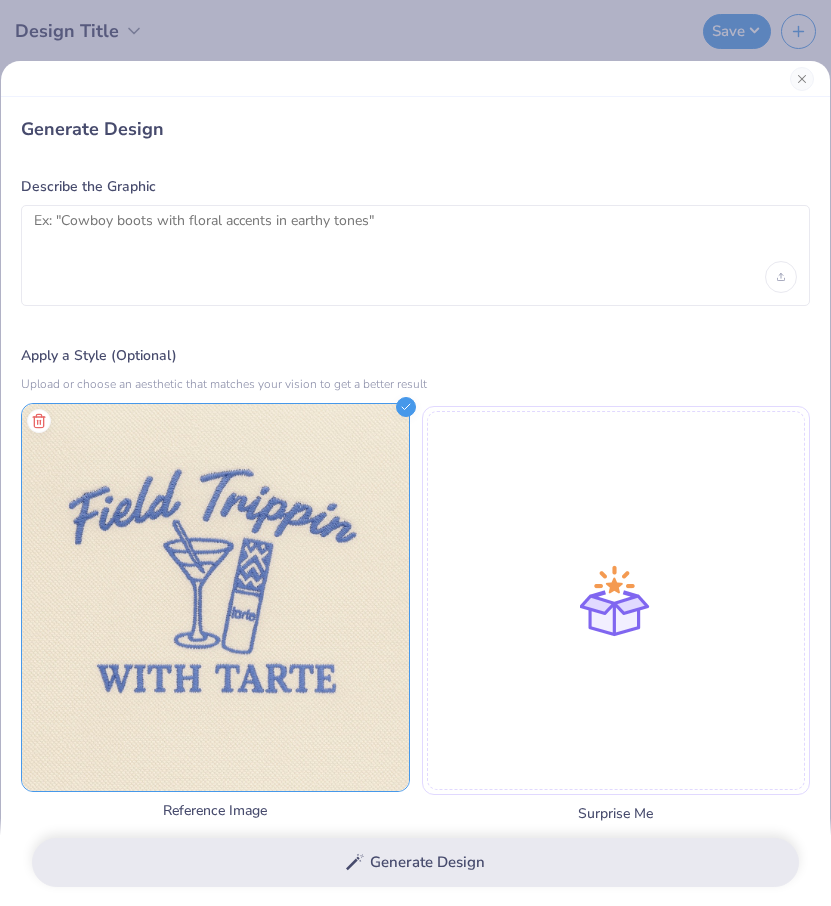 click at bounding box center (215, 597) 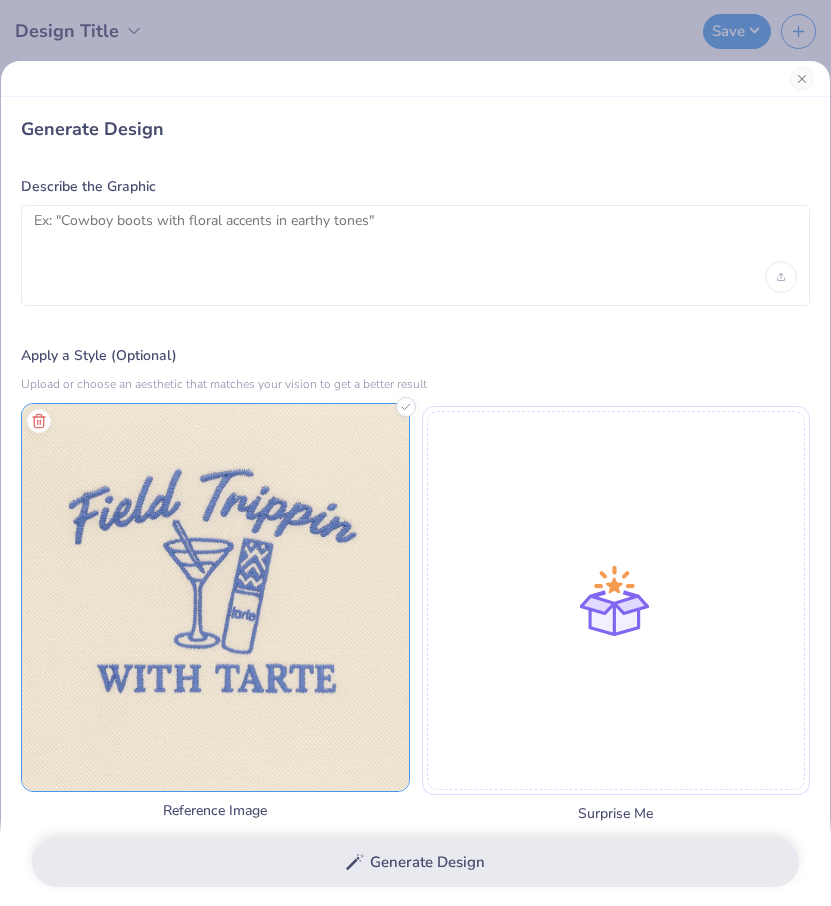 click at bounding box center (215, 597) 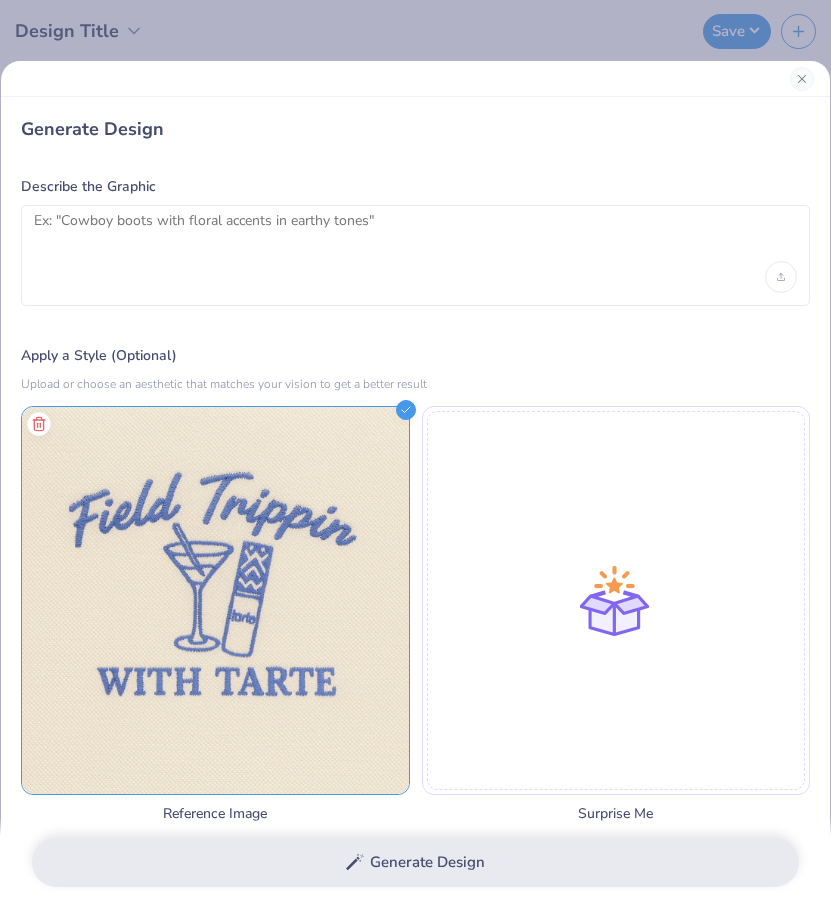 click on "Generate Design" at bounding box center (415, 862) 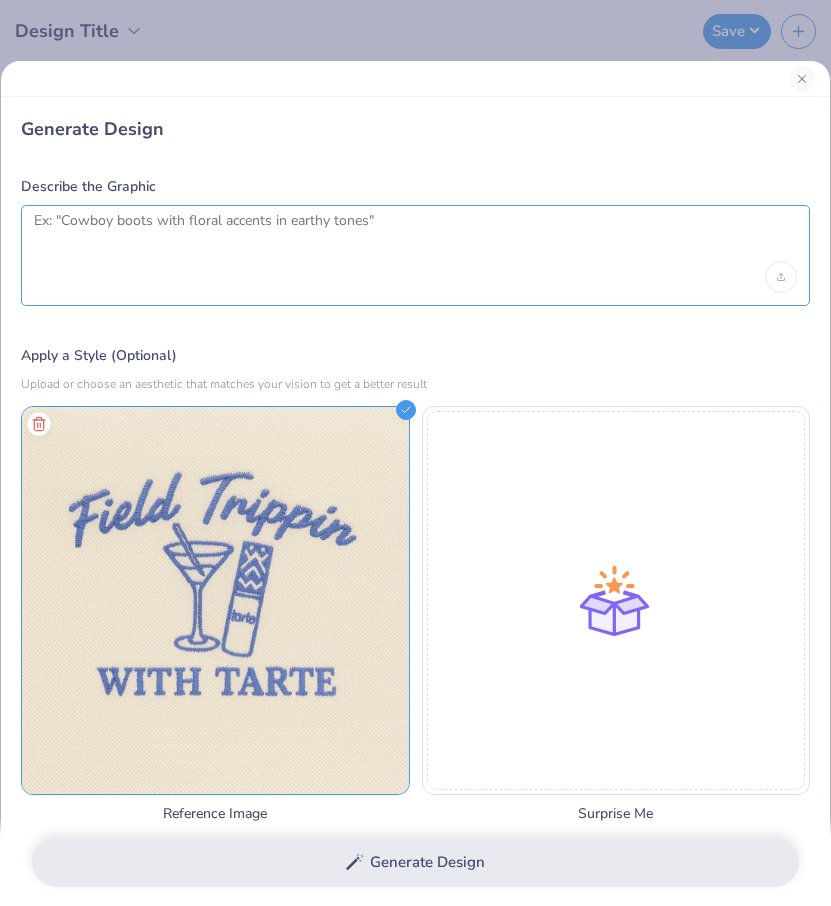 click at bounding box center (415, 237) 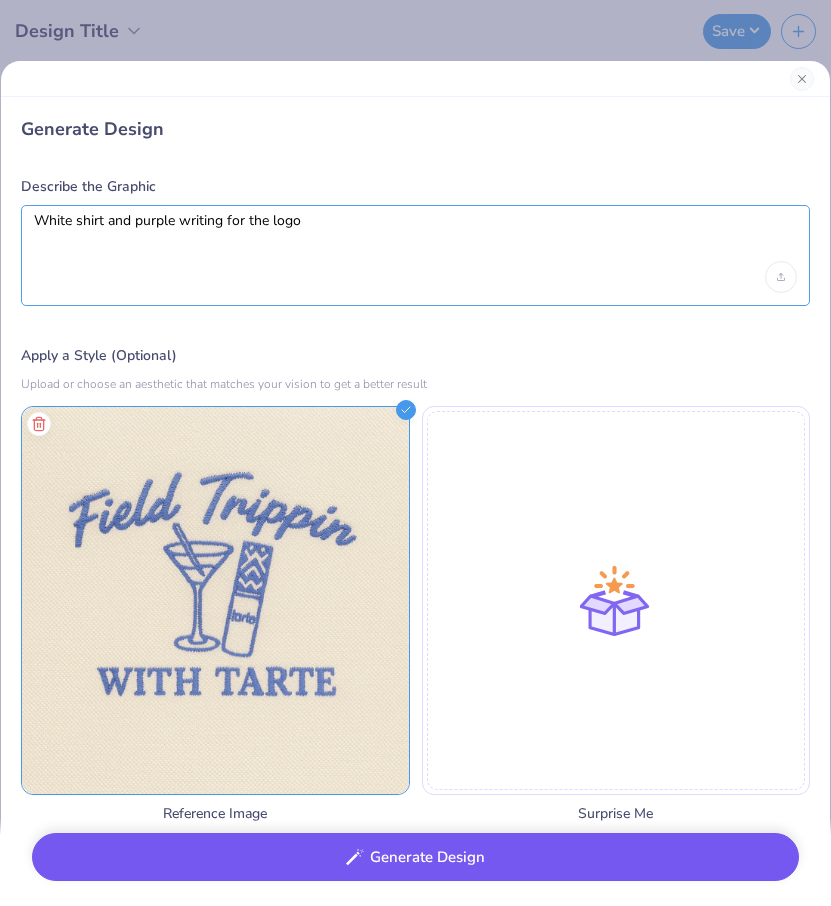 type on "White shirt and purple writing for the logo" 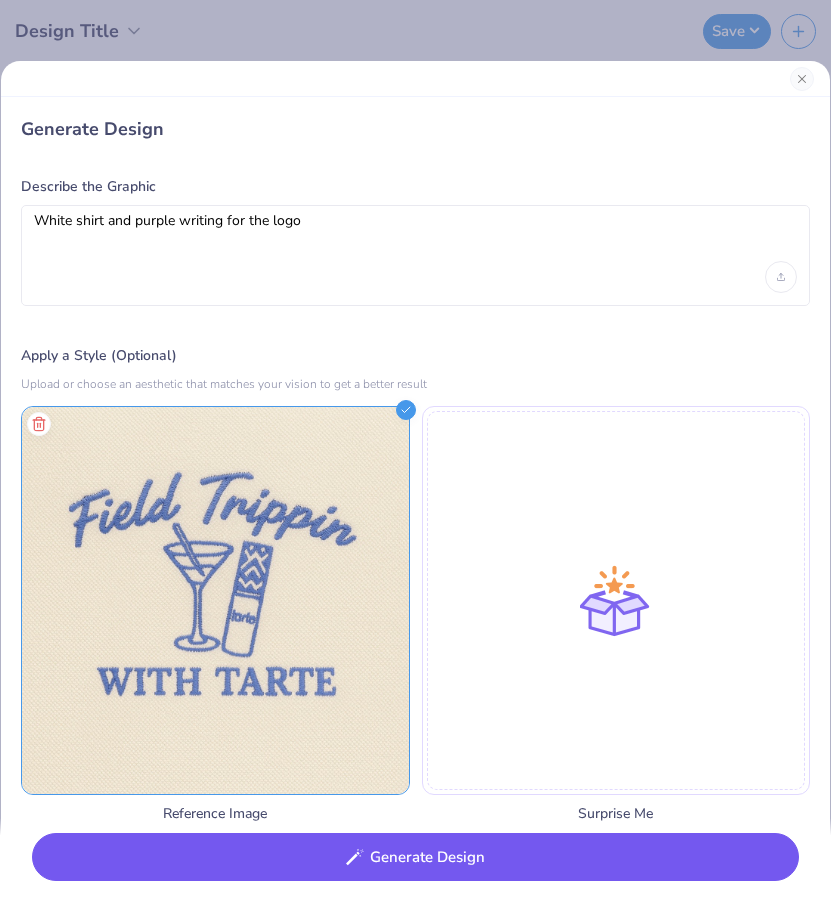click on "Generate Design" at bounding box center (415, 857) 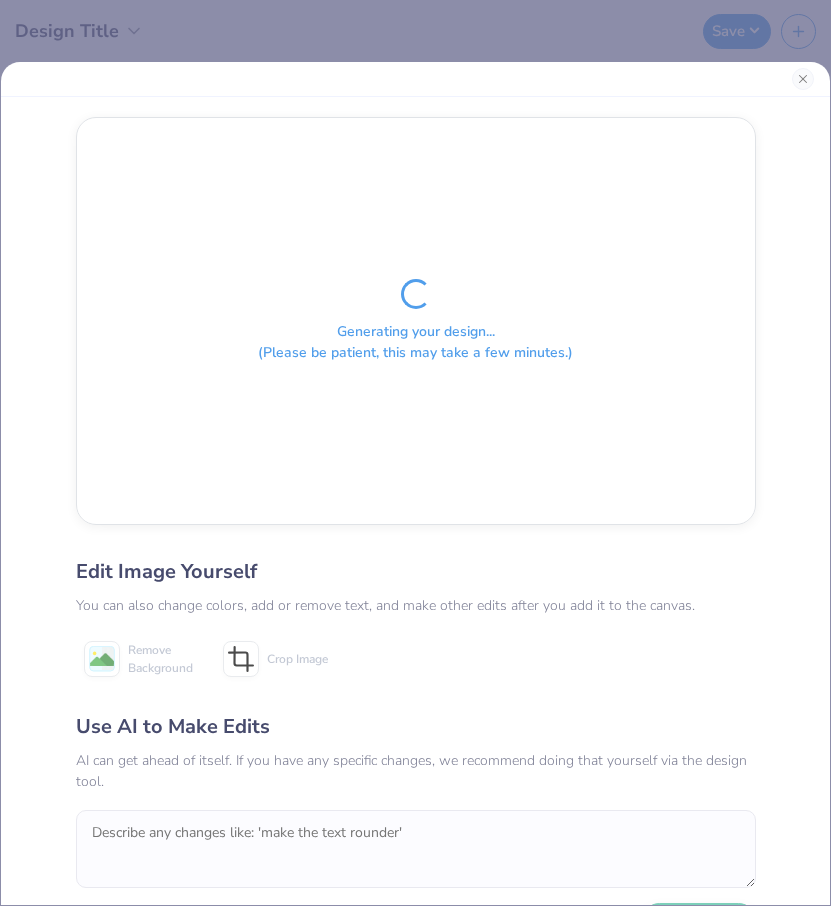click on "Generating your design... (Please be patient, this may take a few minutes.)" at bounding box center (416, 321) 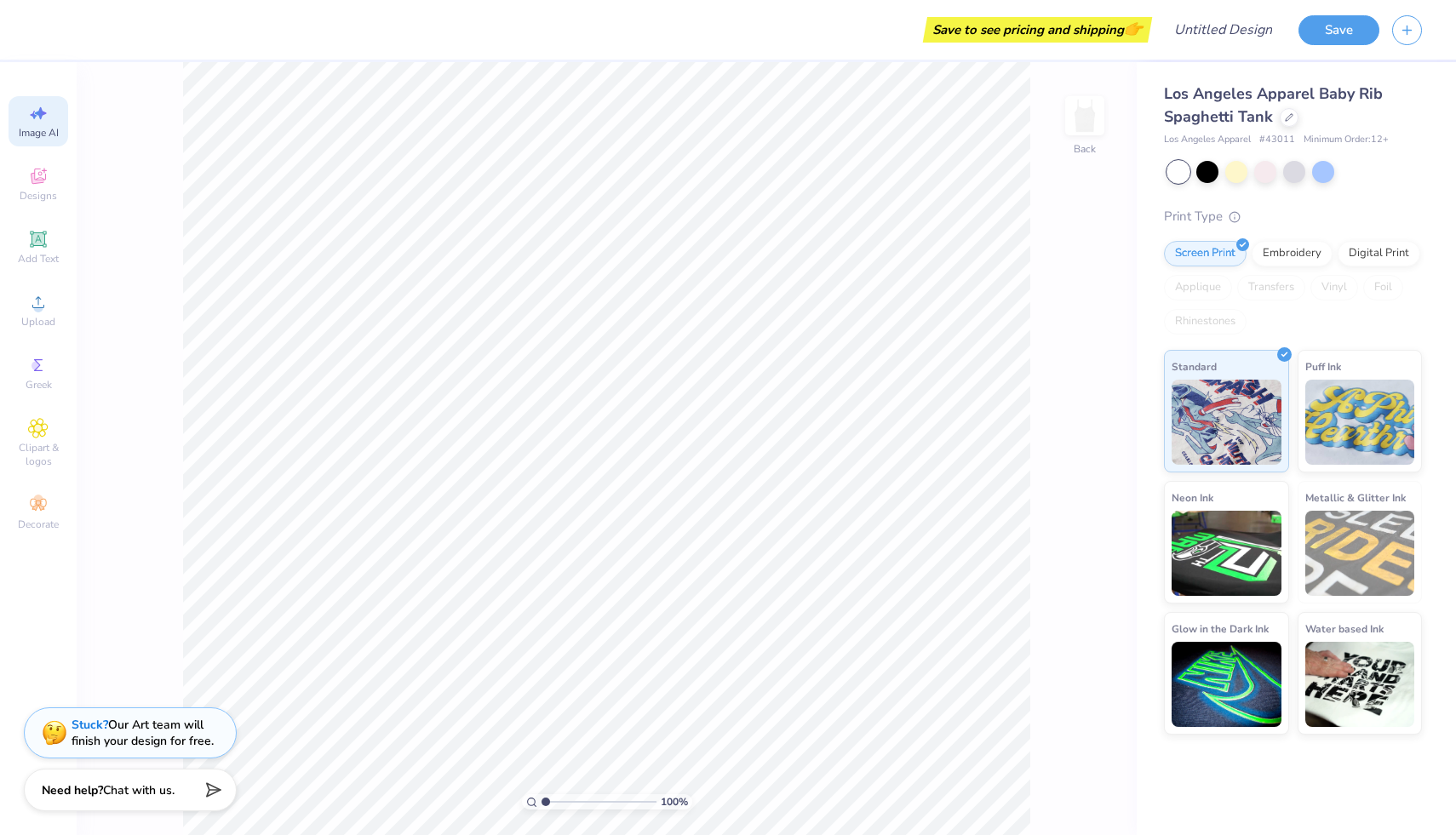 click on "Image AI" at bounding box center (38, 121) 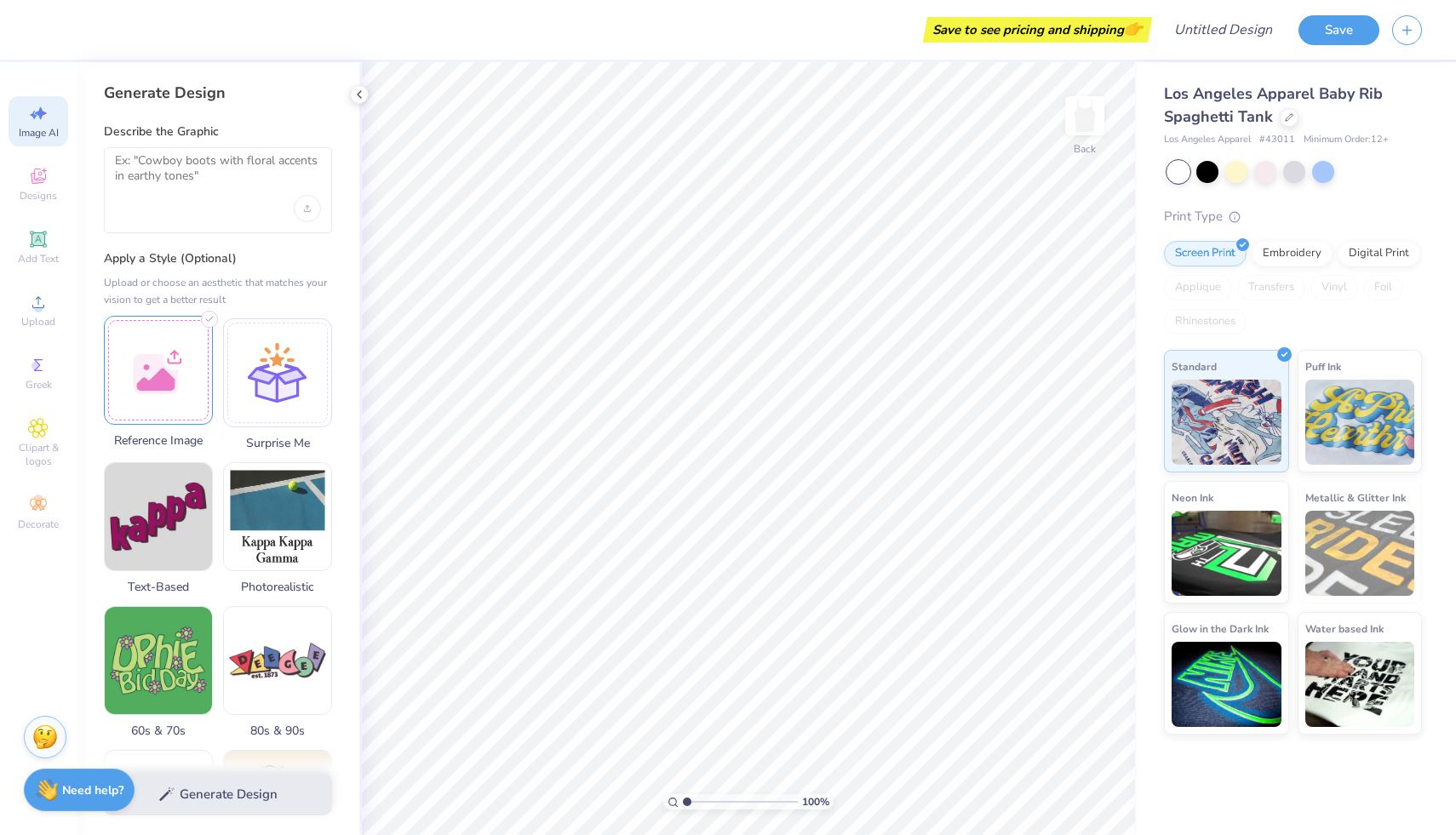 click at bounding box center [158, 370] 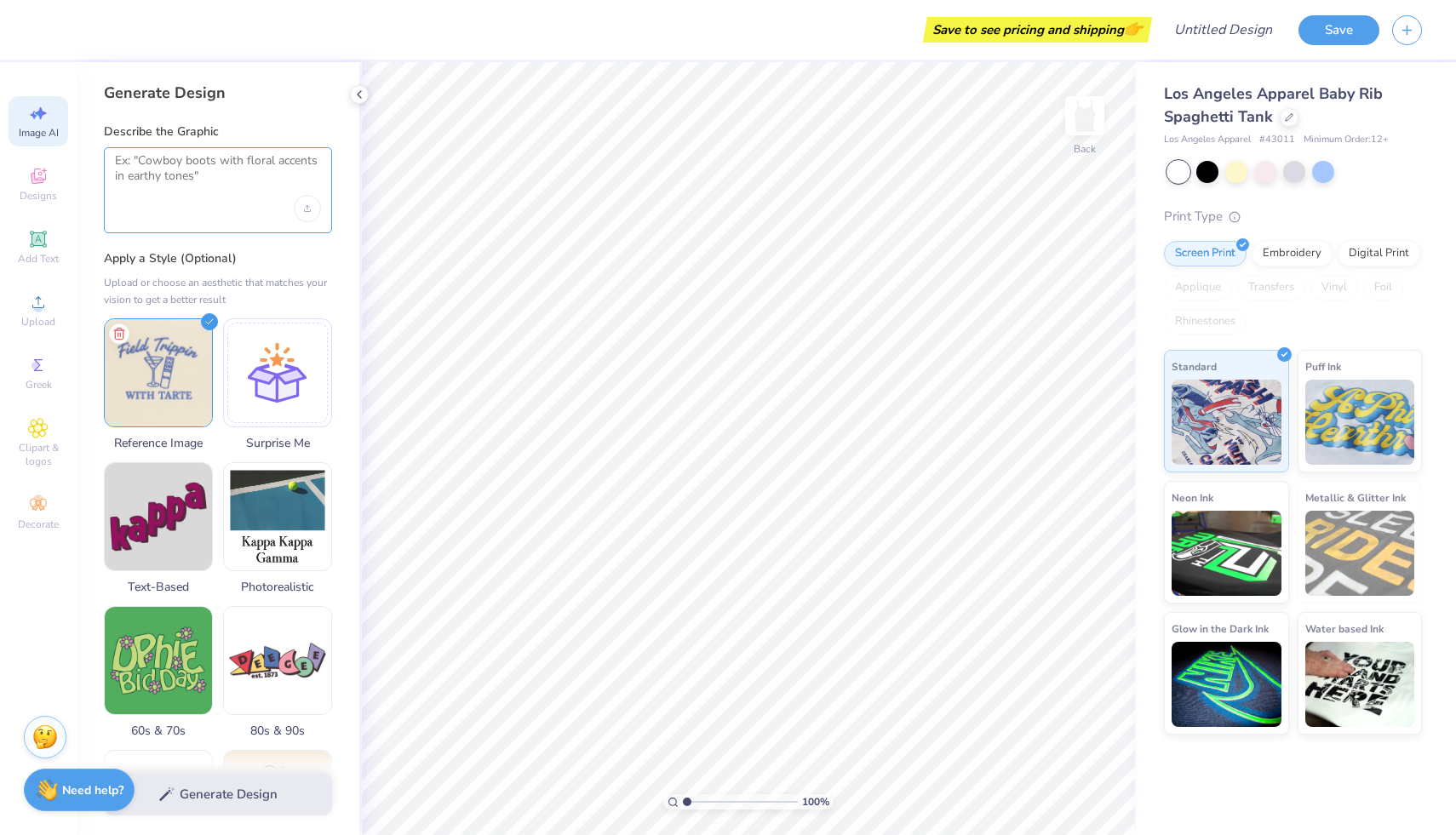 click at bounding box center (218, 174) 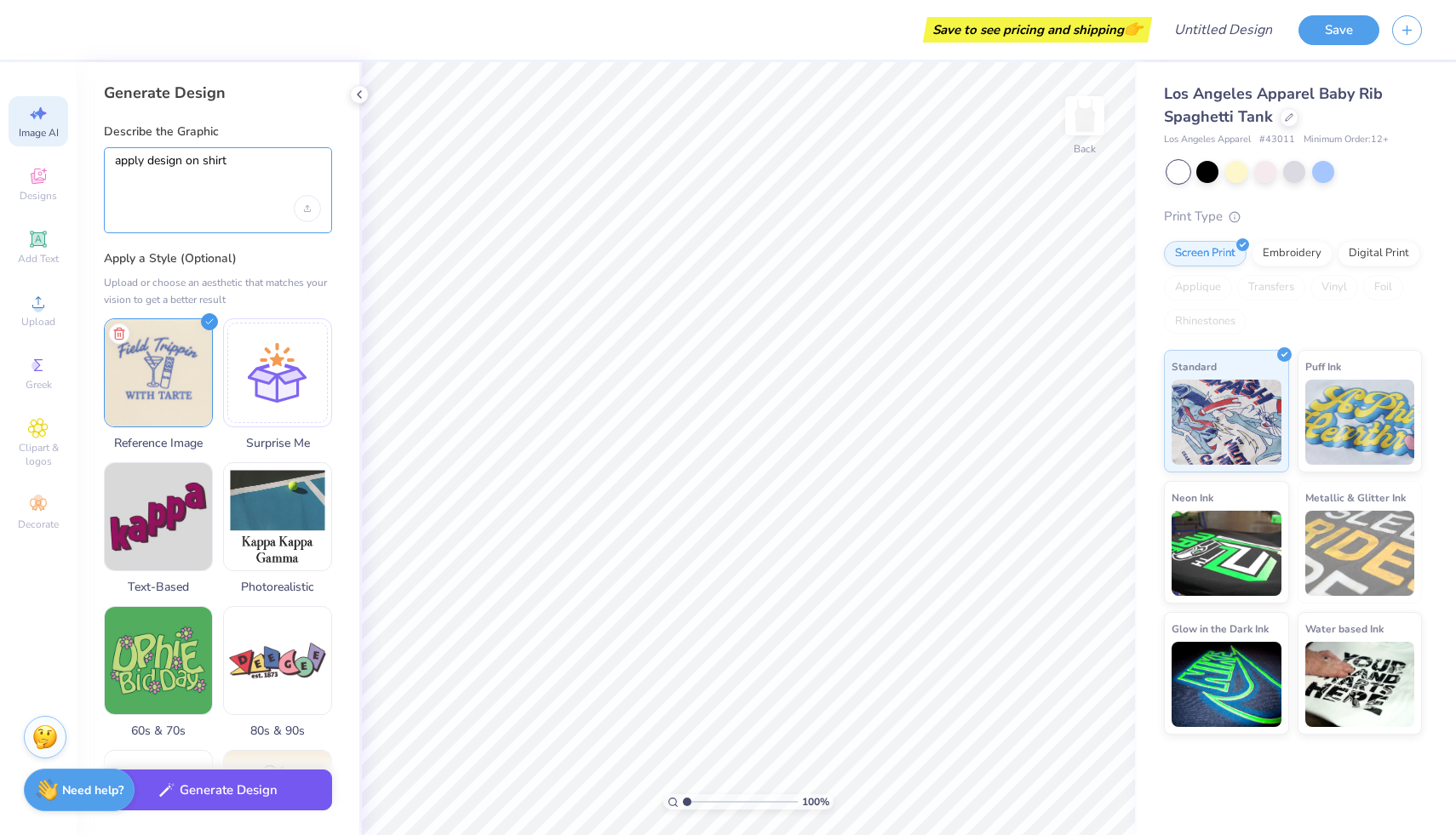 type on "apply design on shirt" 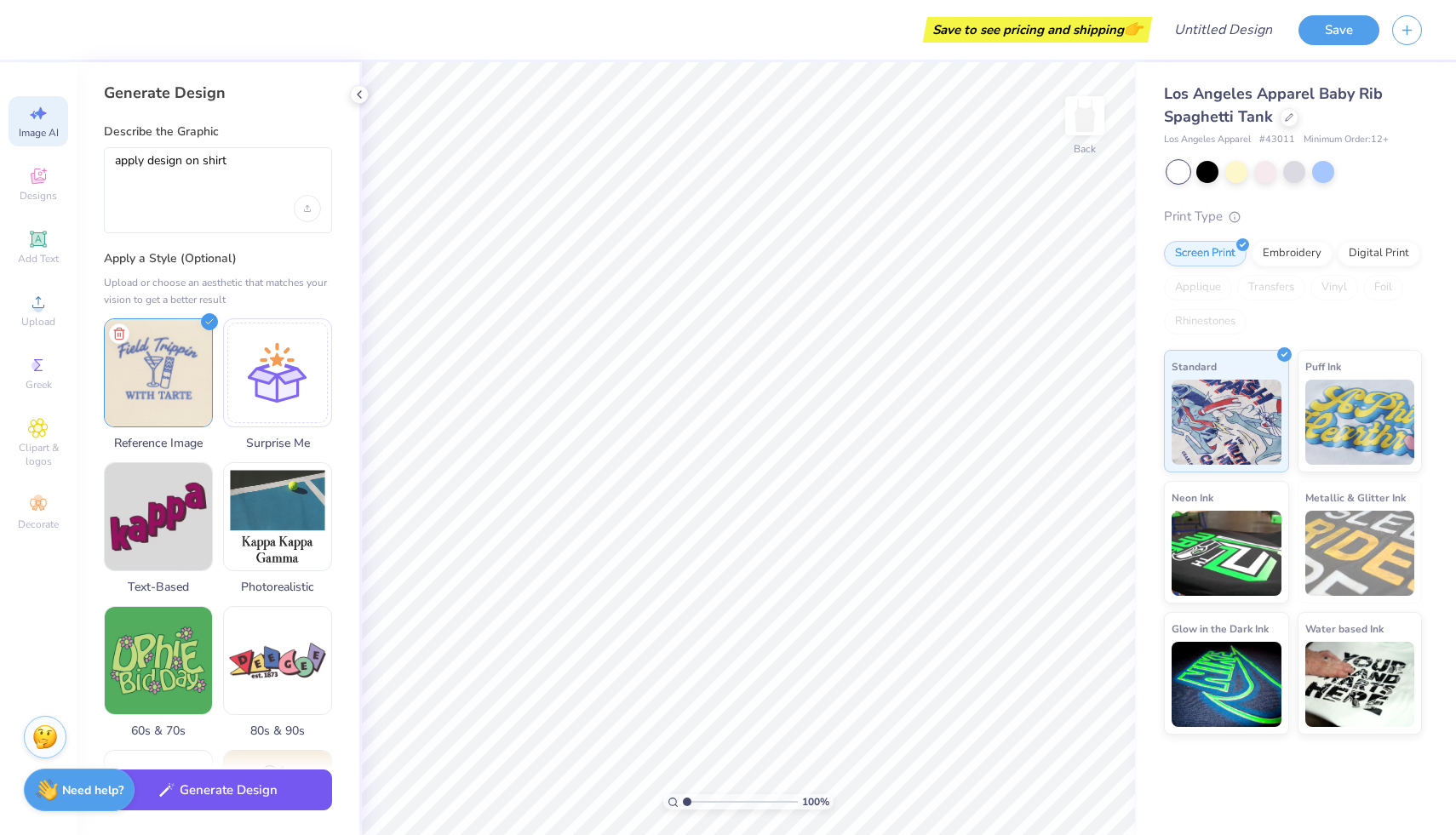 click on "Generate Design" at bounding box center [218, 790] 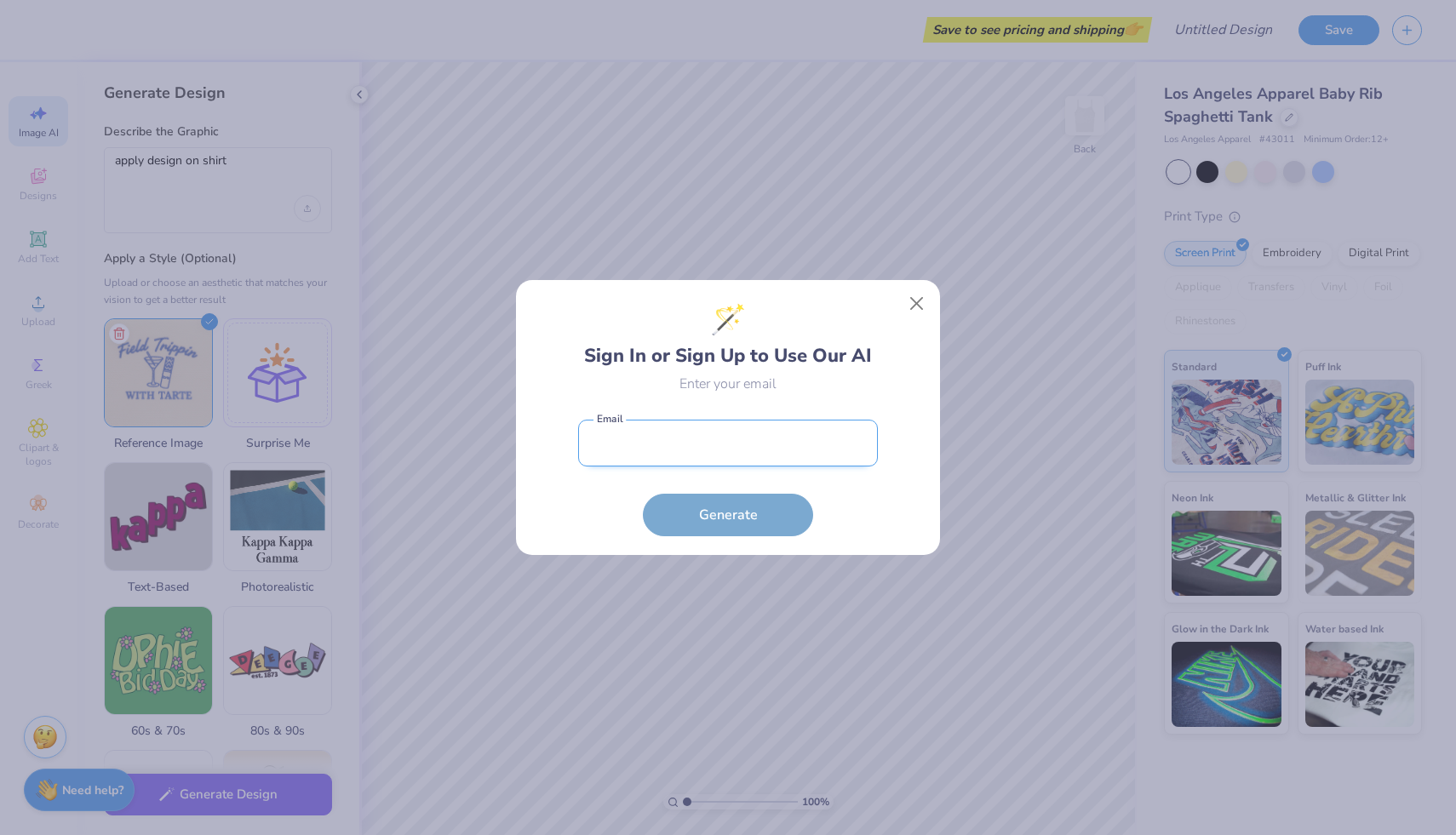 click at bounding box center [728, 443] 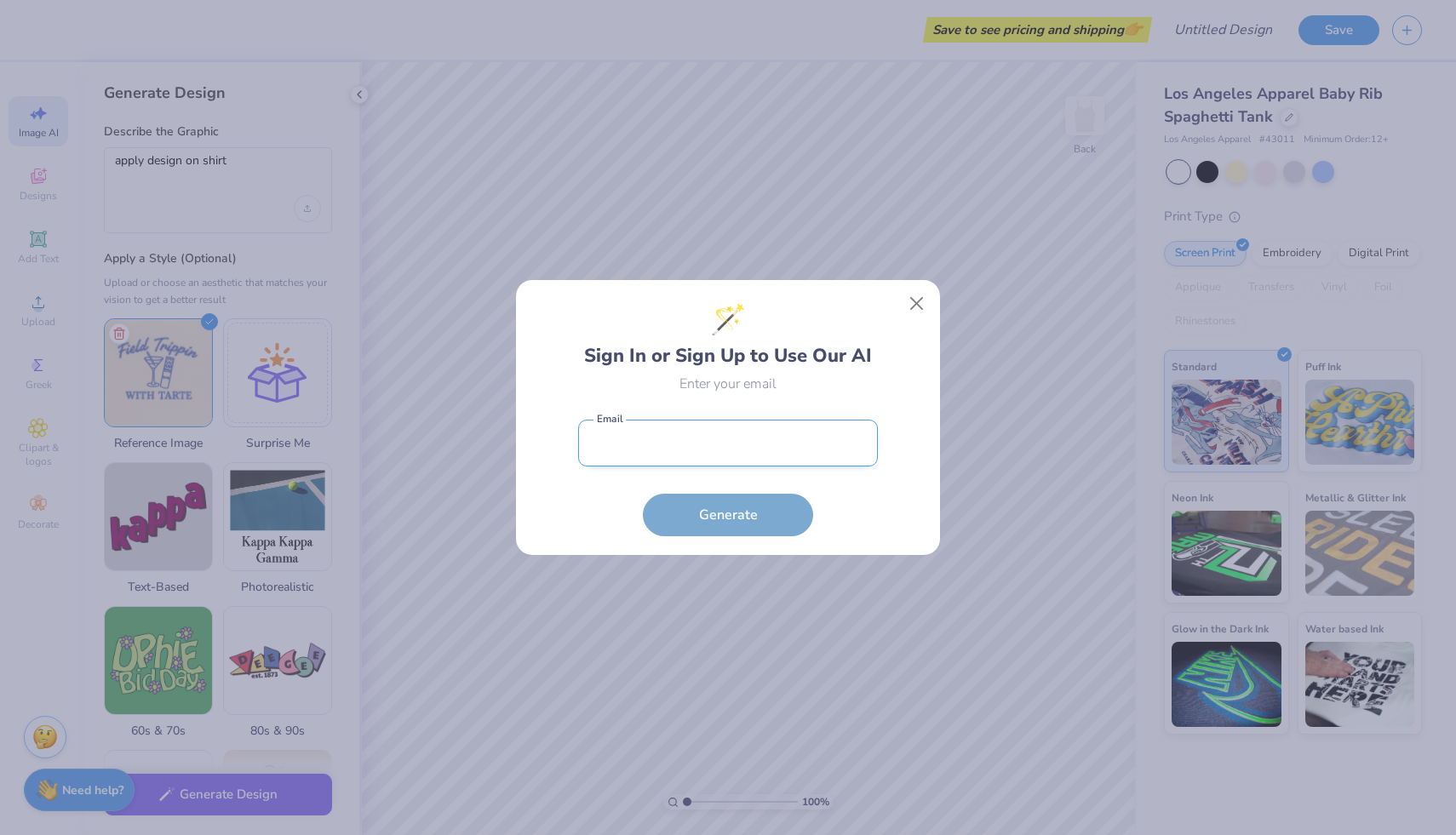 type on "[EMAIL]" 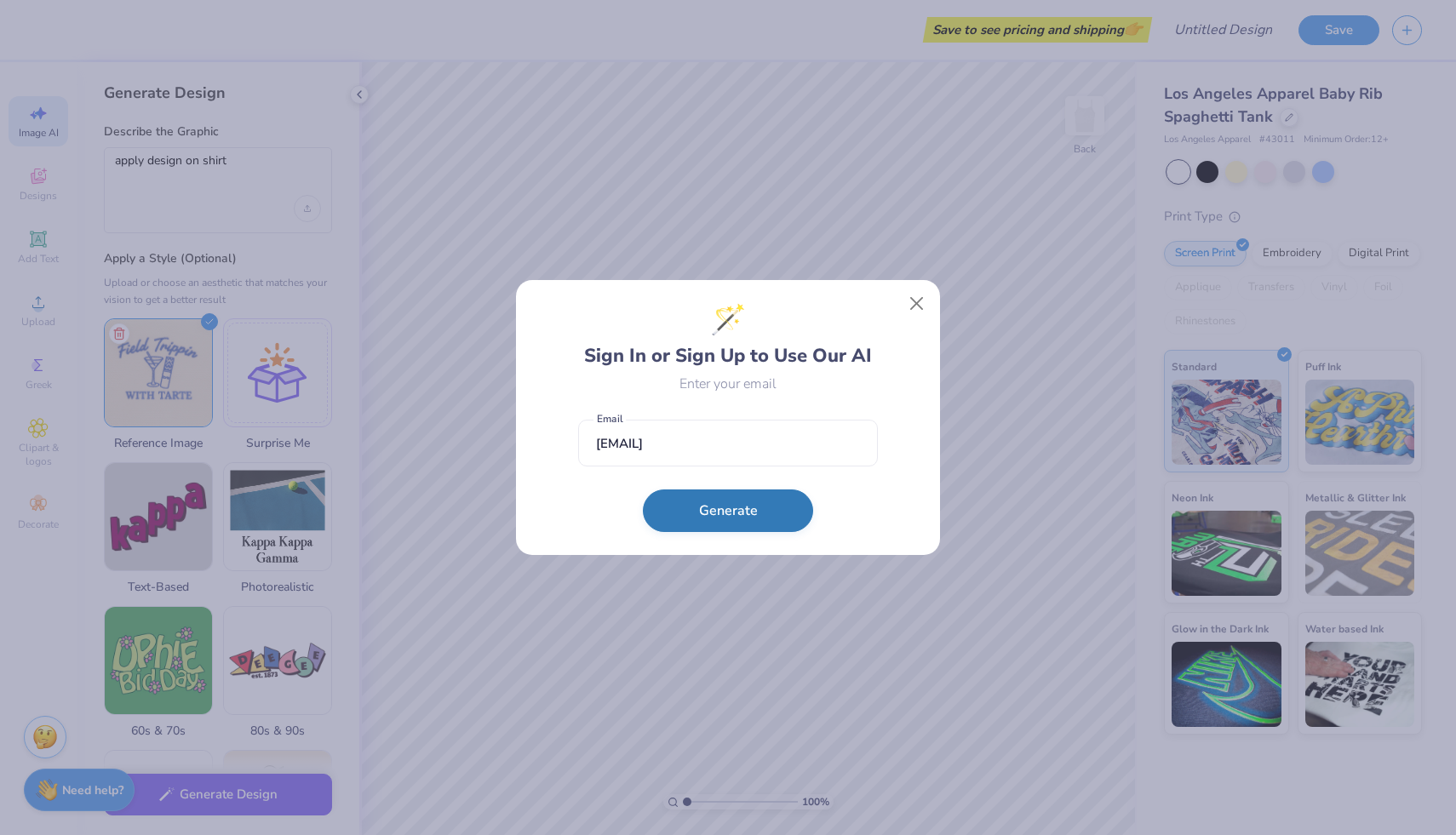 click on "Generate" at bounding box center [728, 511] 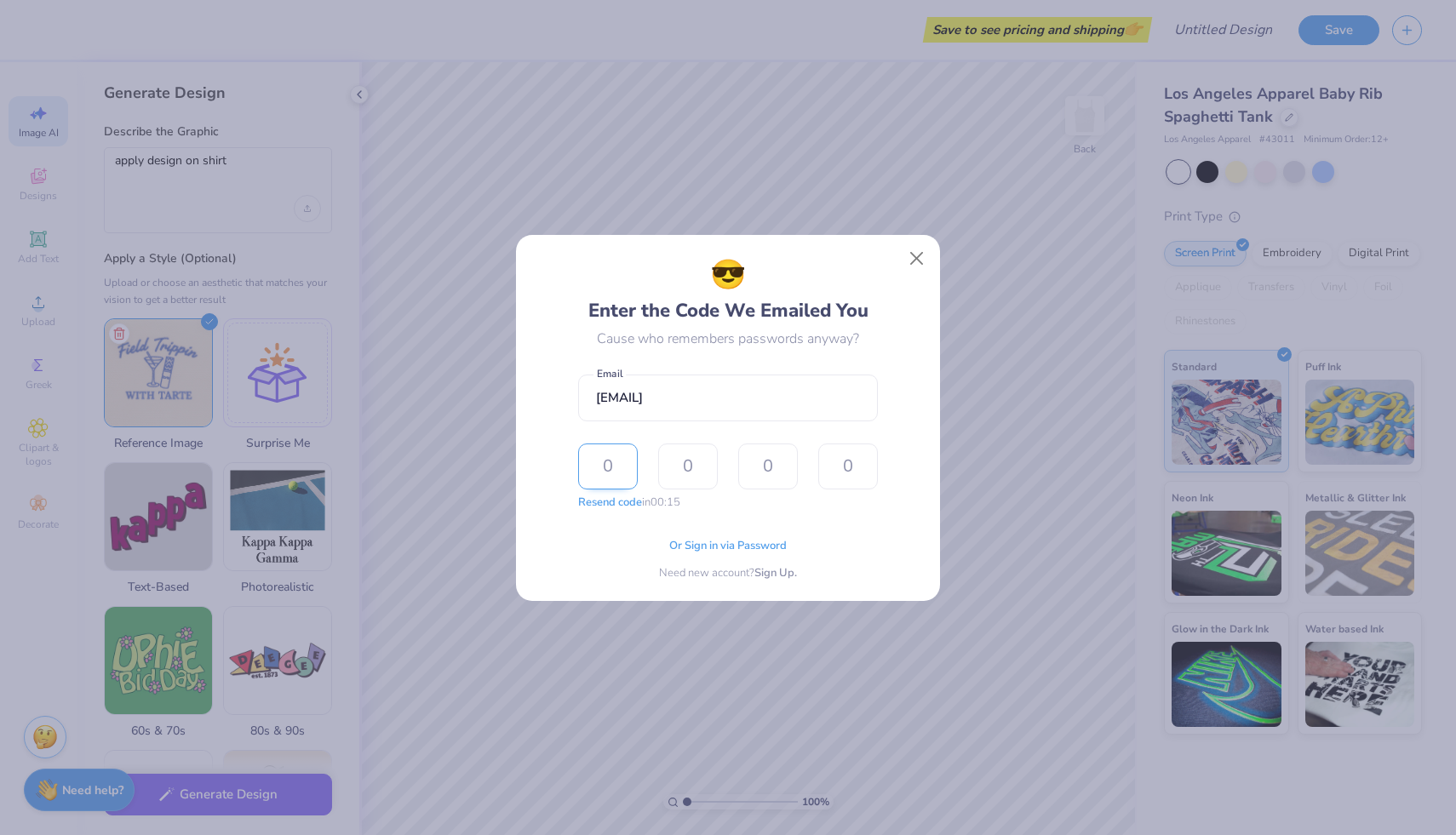 type on "4" 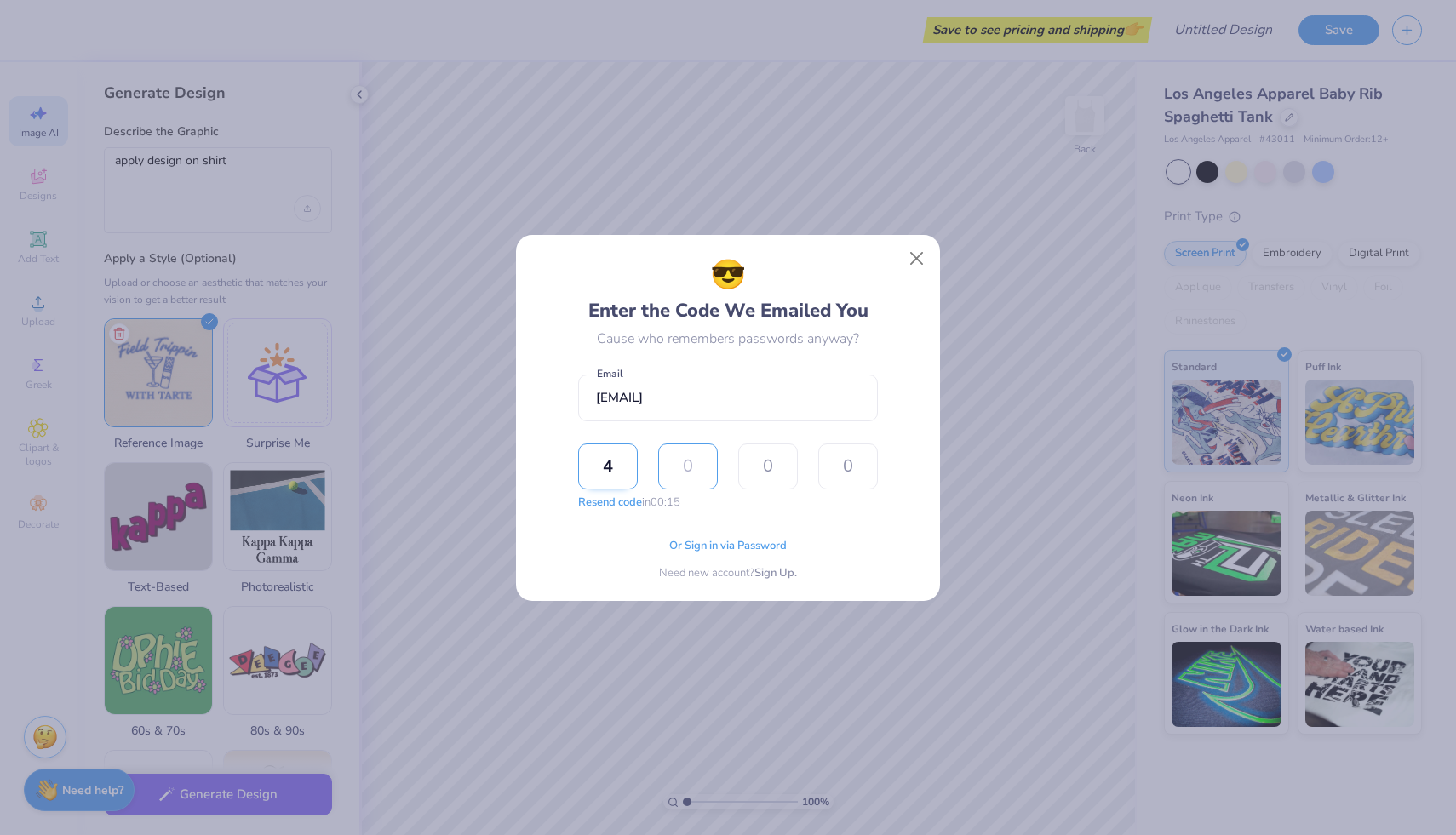 type on "1" 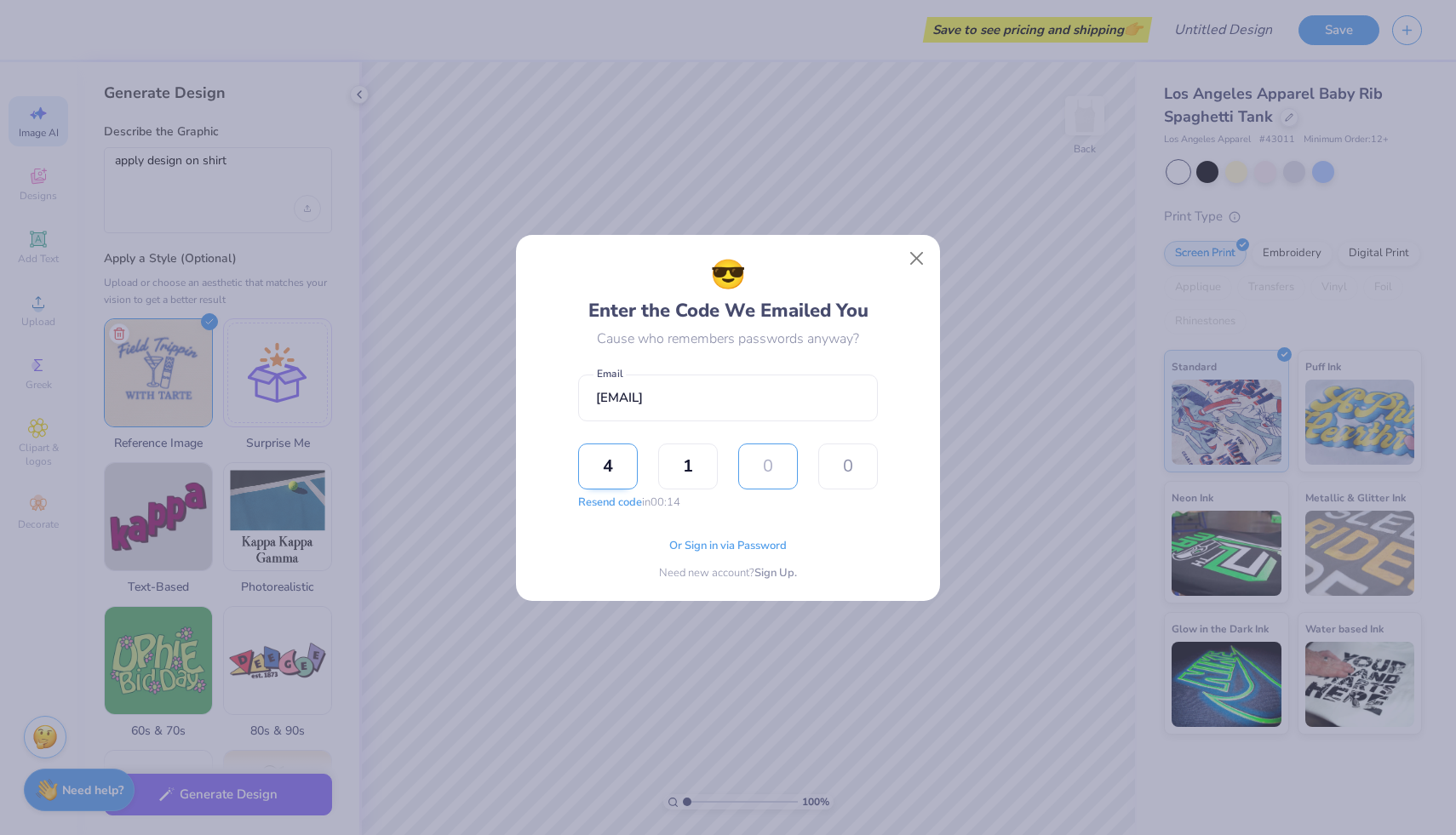 type on "5" 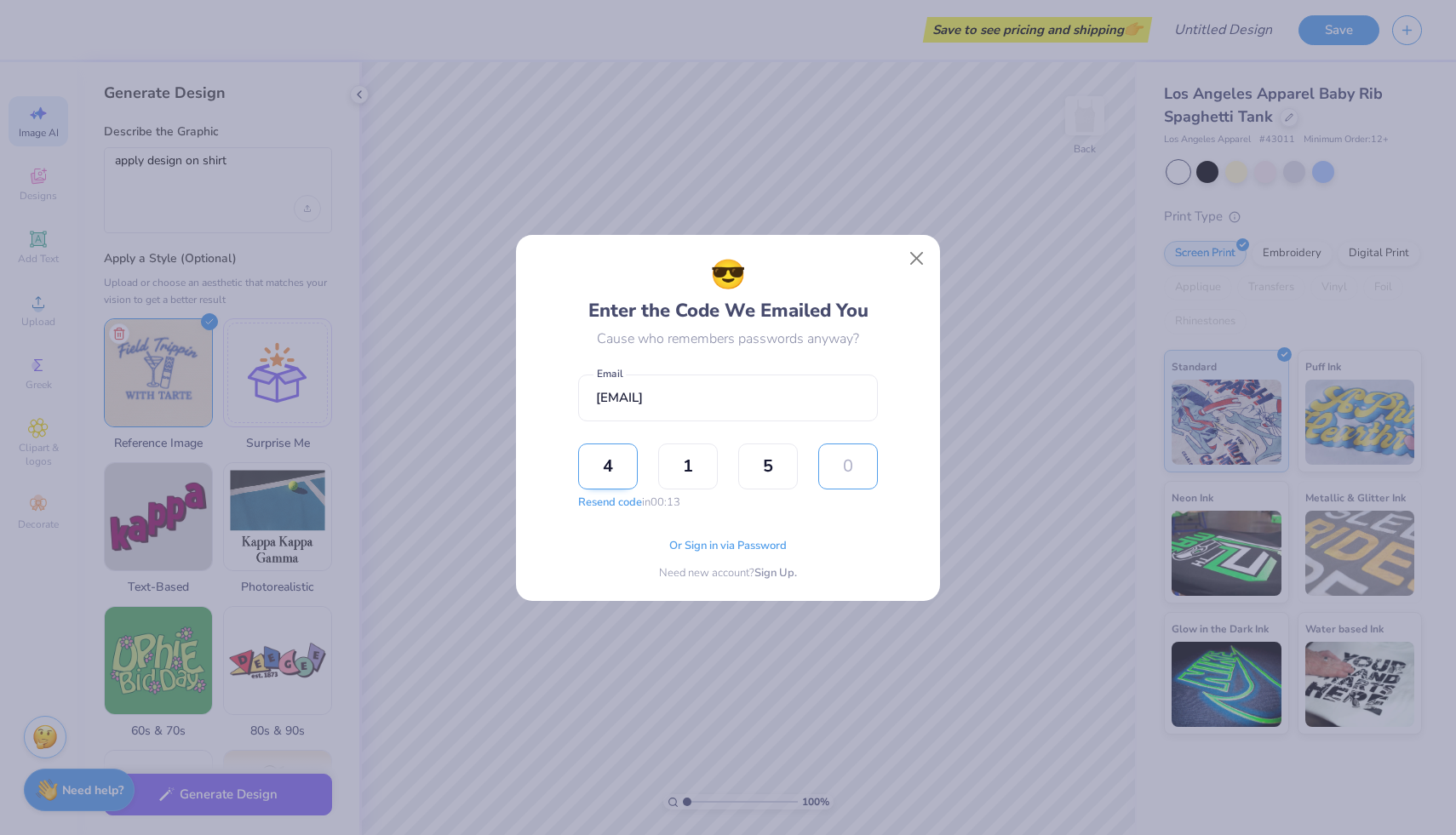 type on "9" 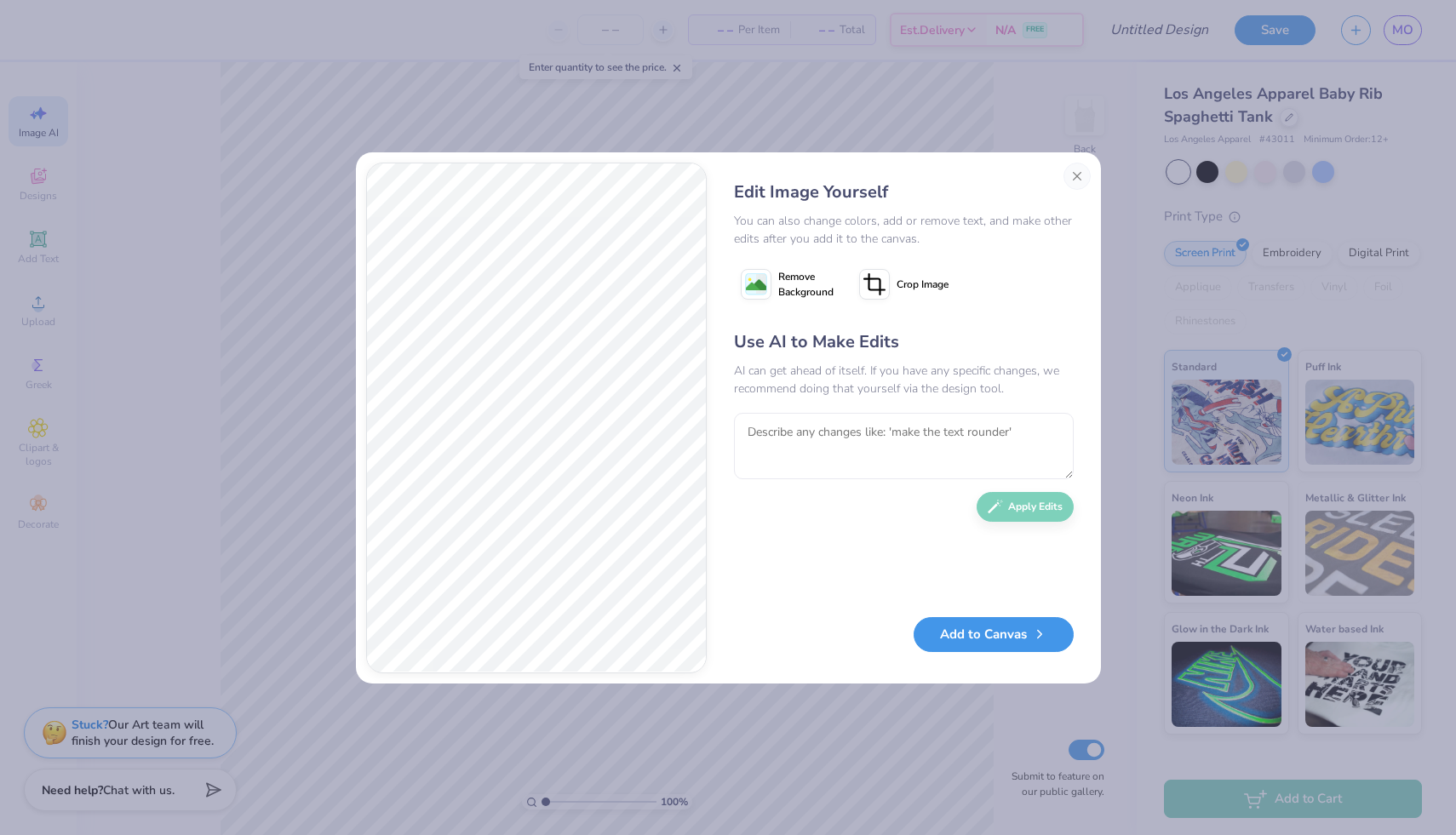 click on "Add to Canvas" at bounding box center [994, 634] 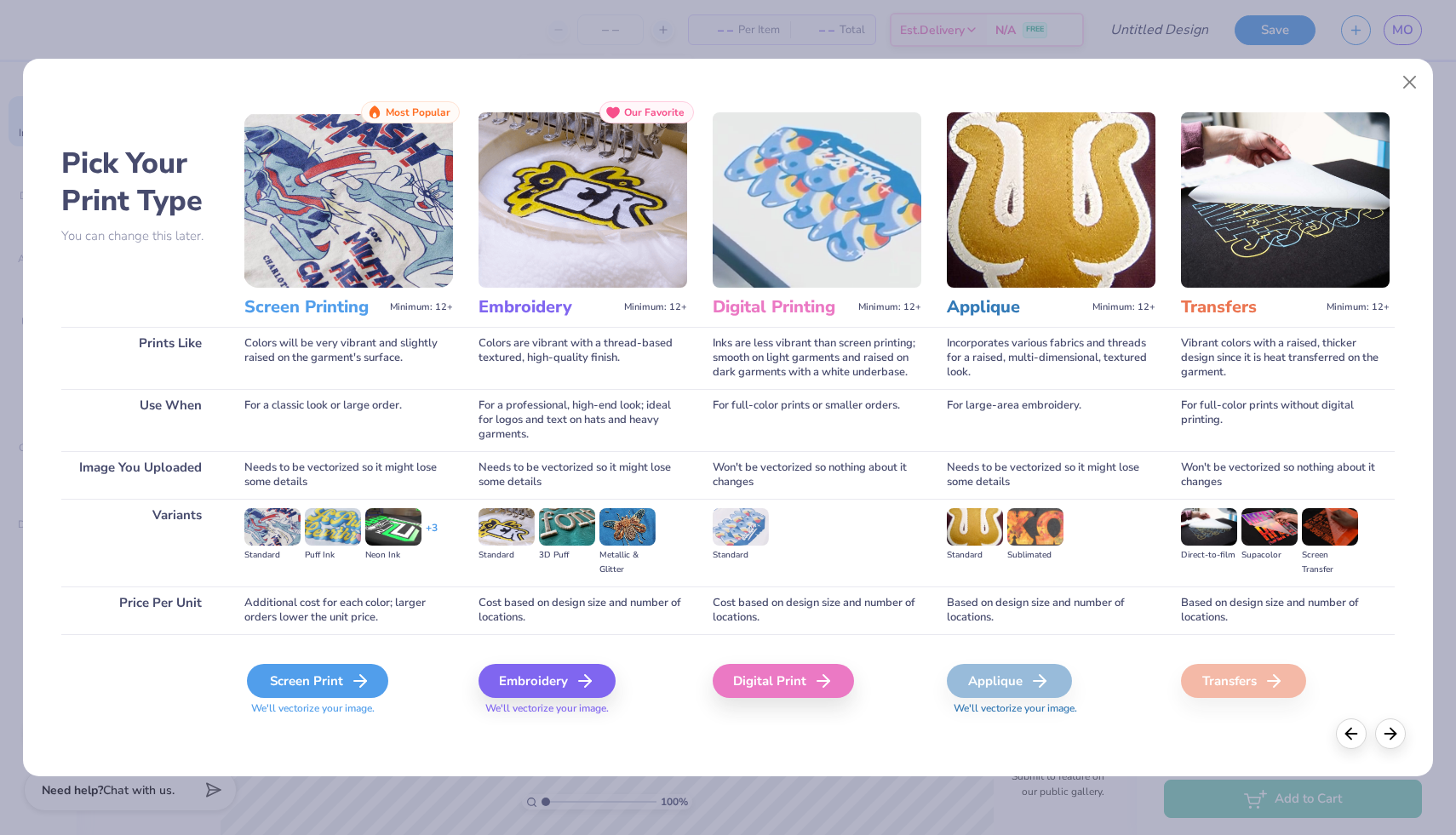 click on "Screen Print" at bounding box center (318, 681) 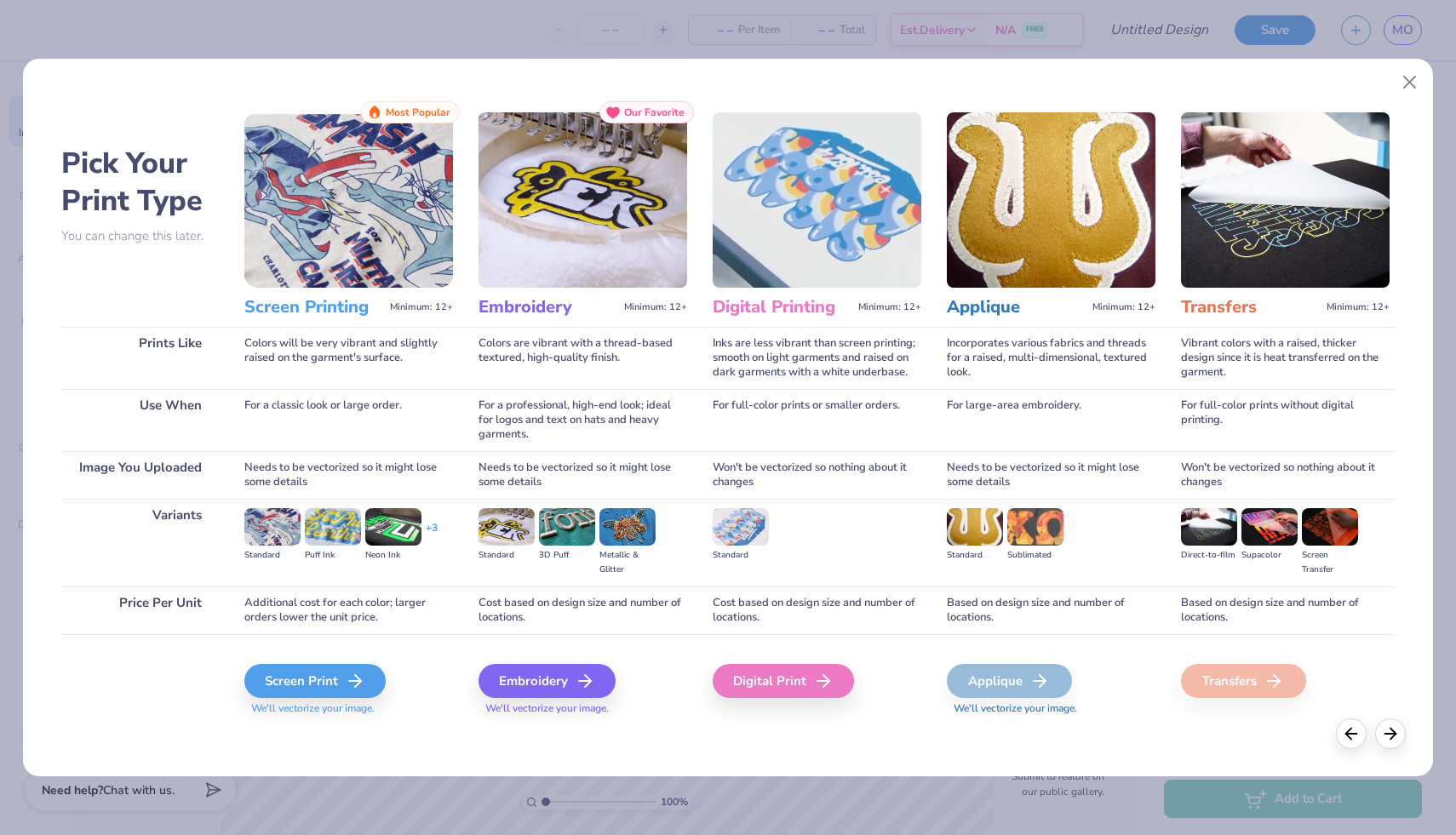 type 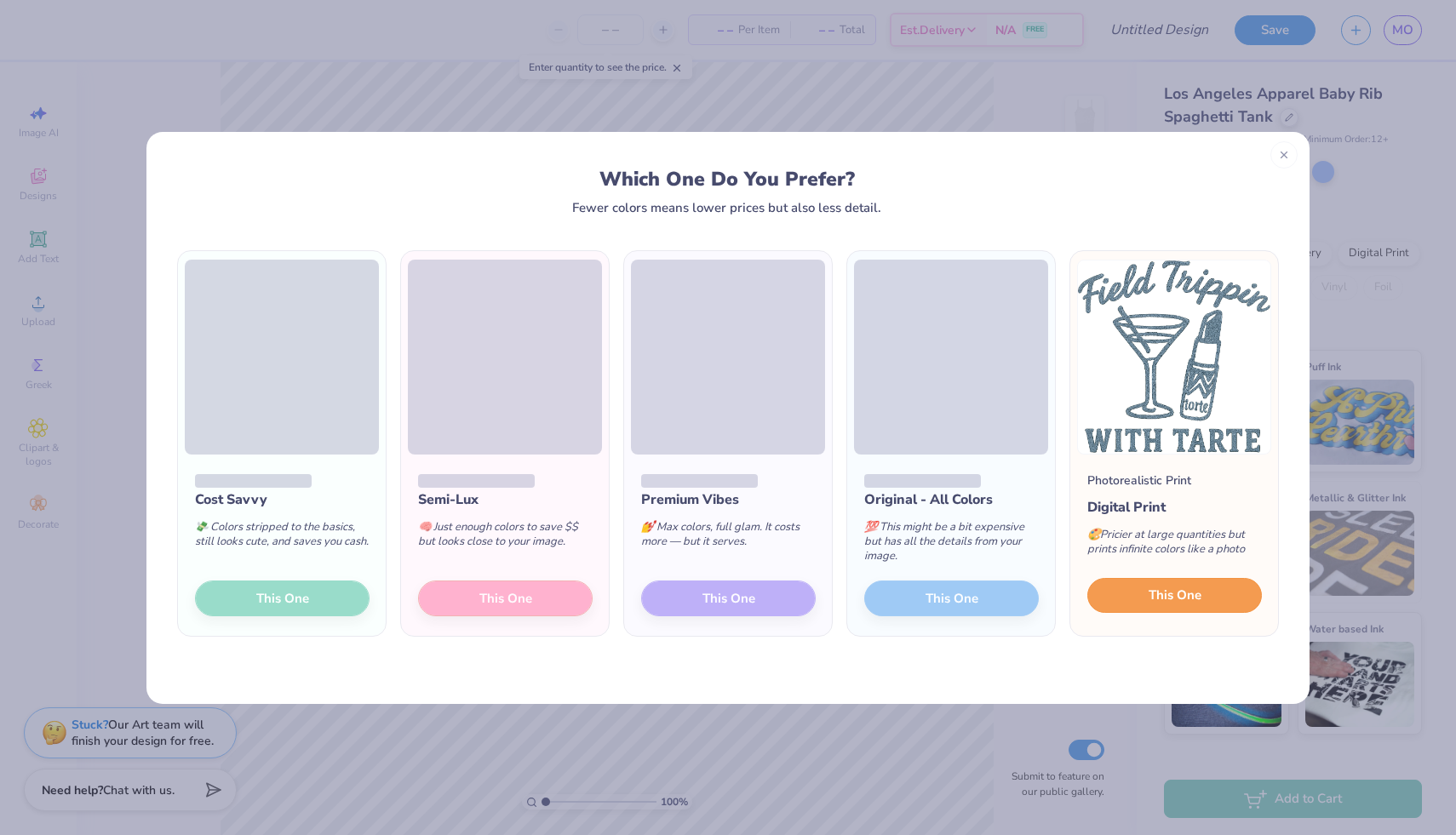 click on "This One" at bounding box center (1175, 595) 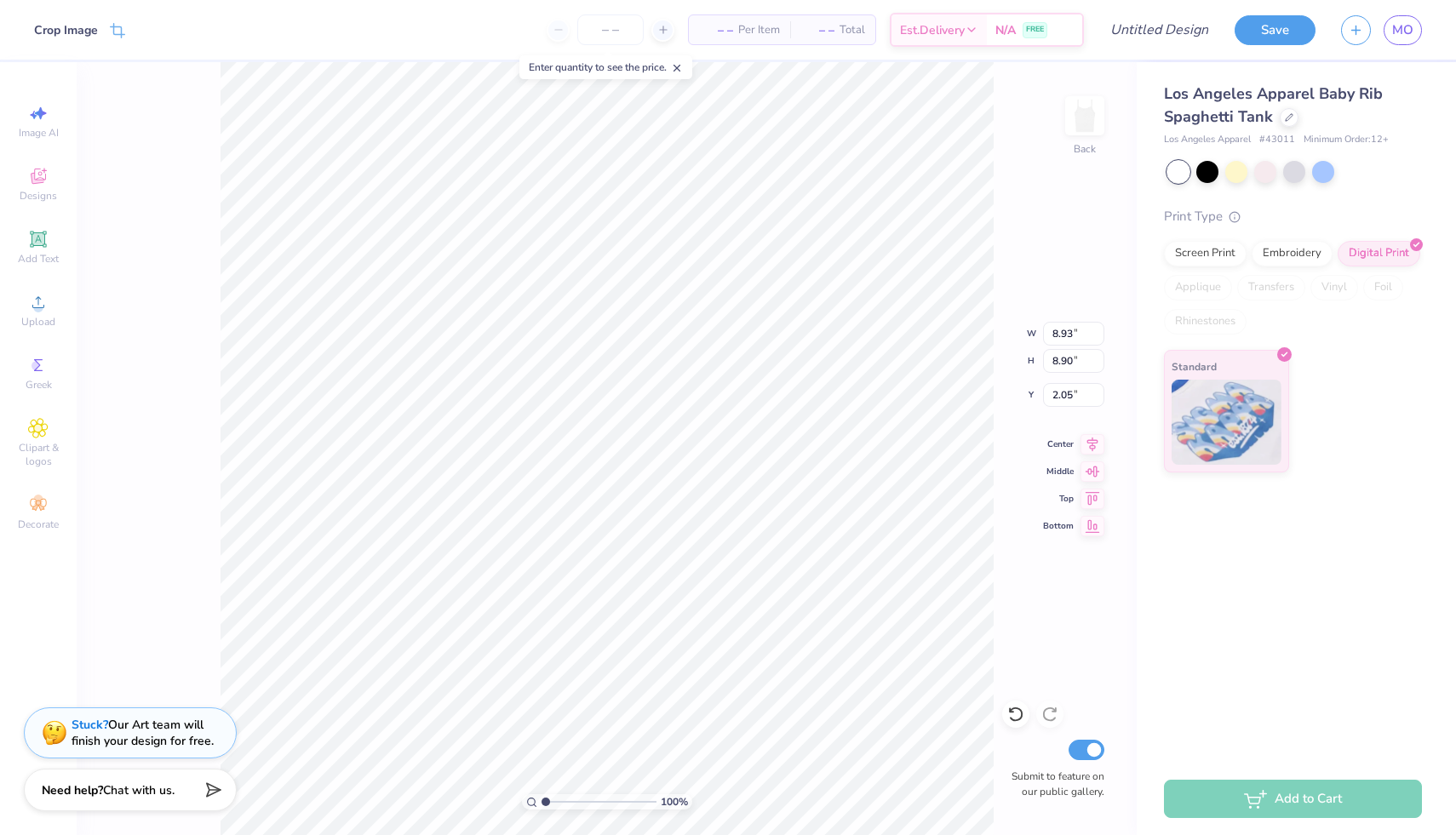 type on "3.28" 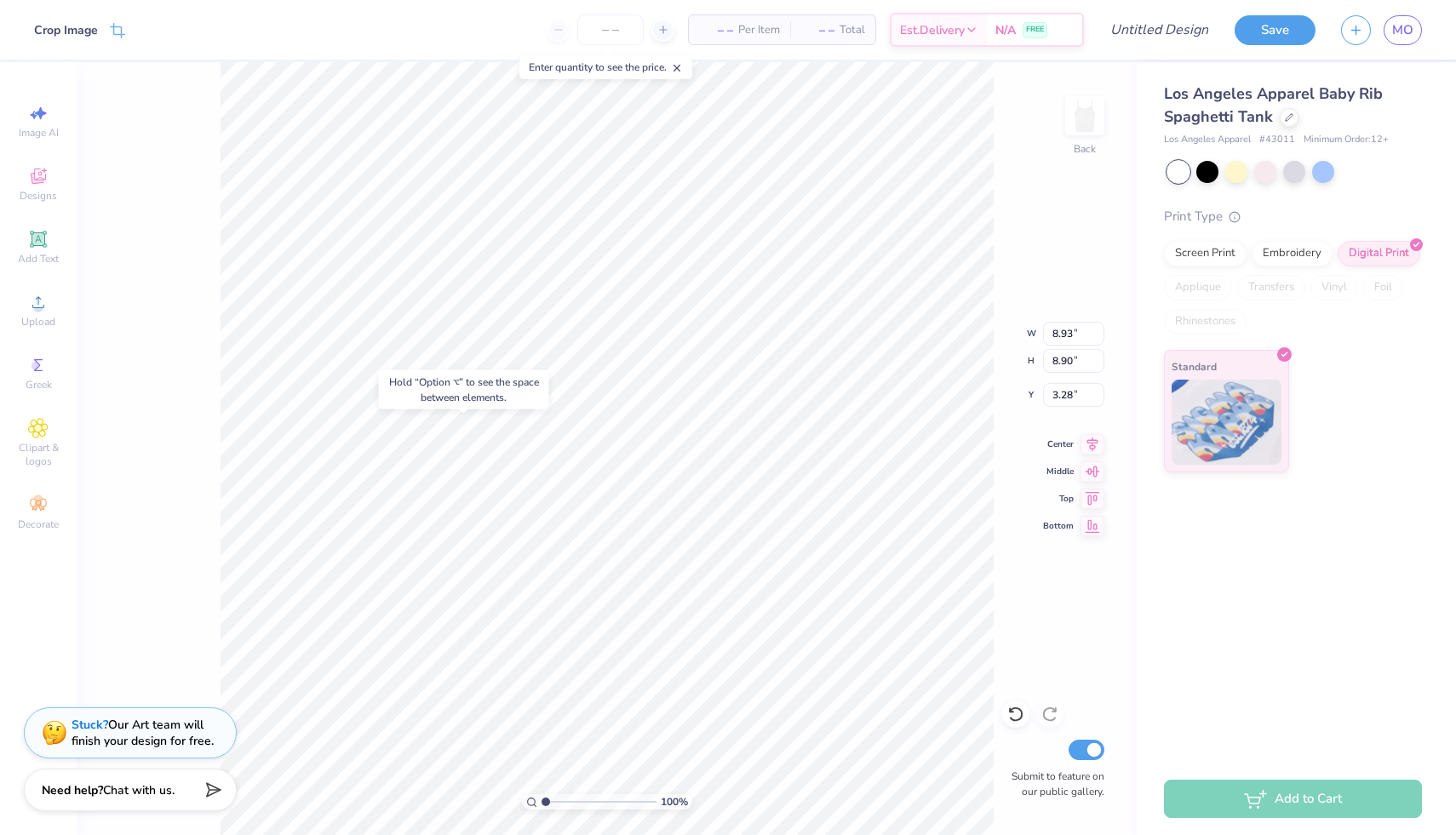 type on "6.79" 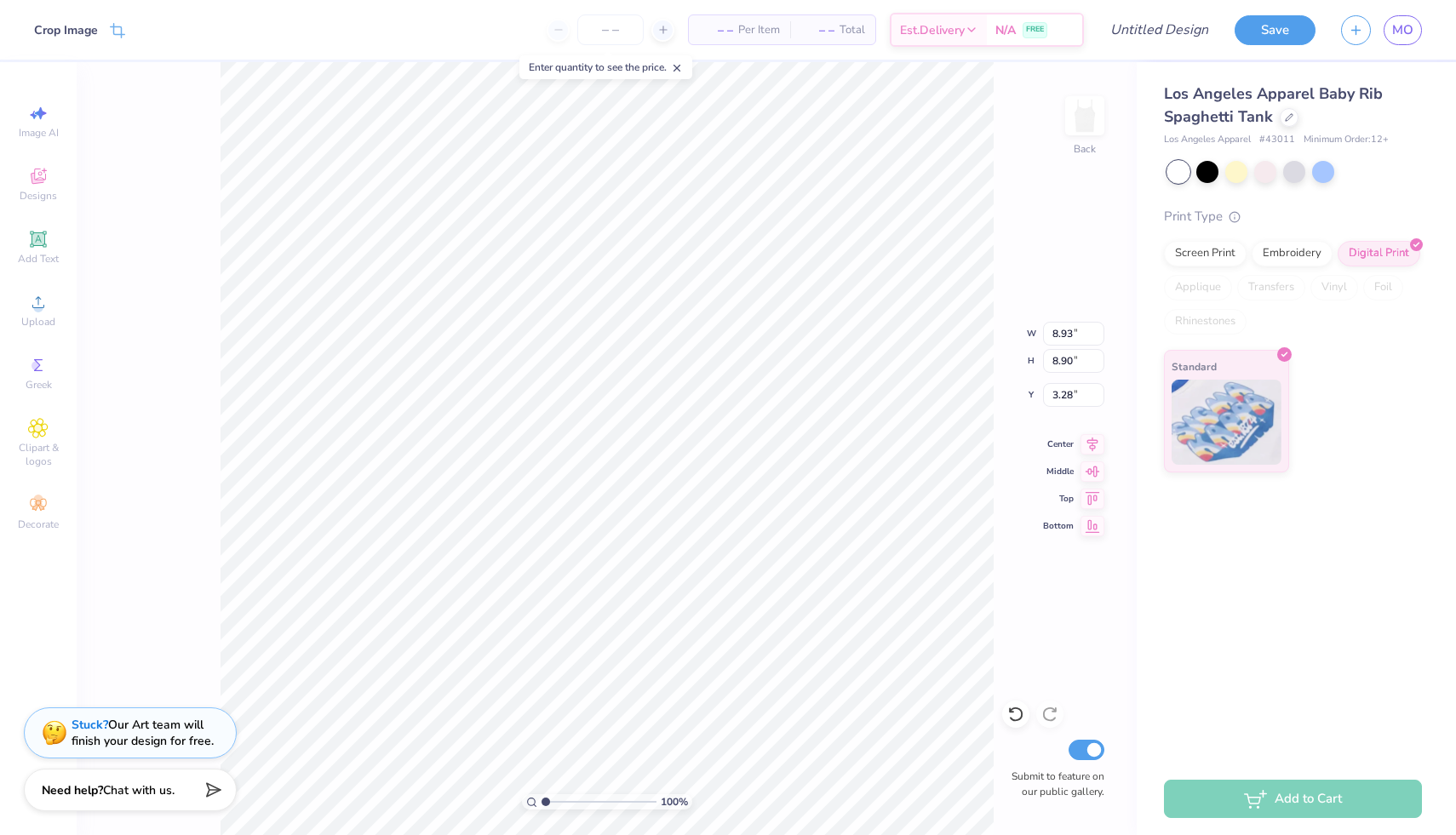 type on "4.11" 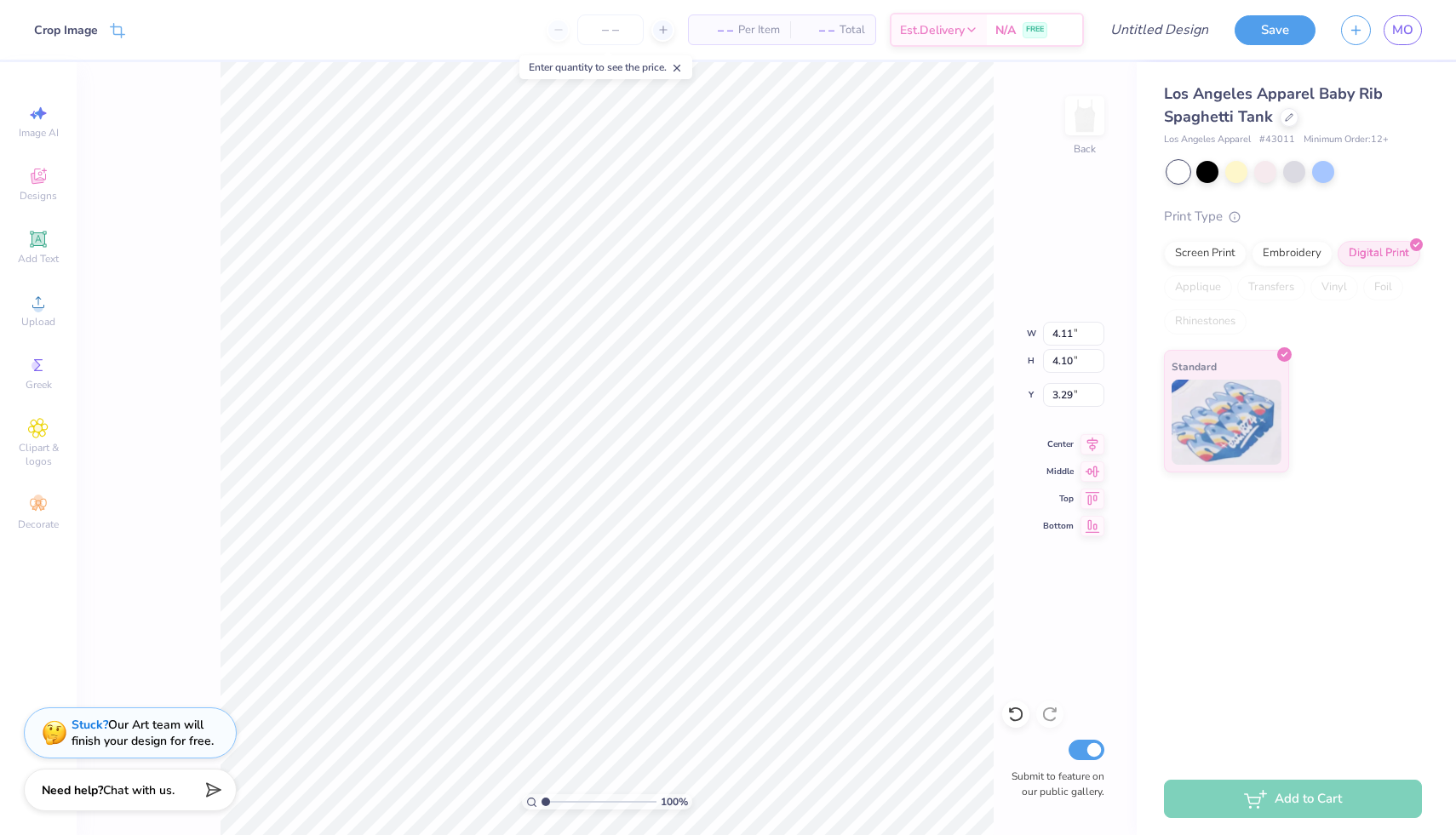 type on "4.74" 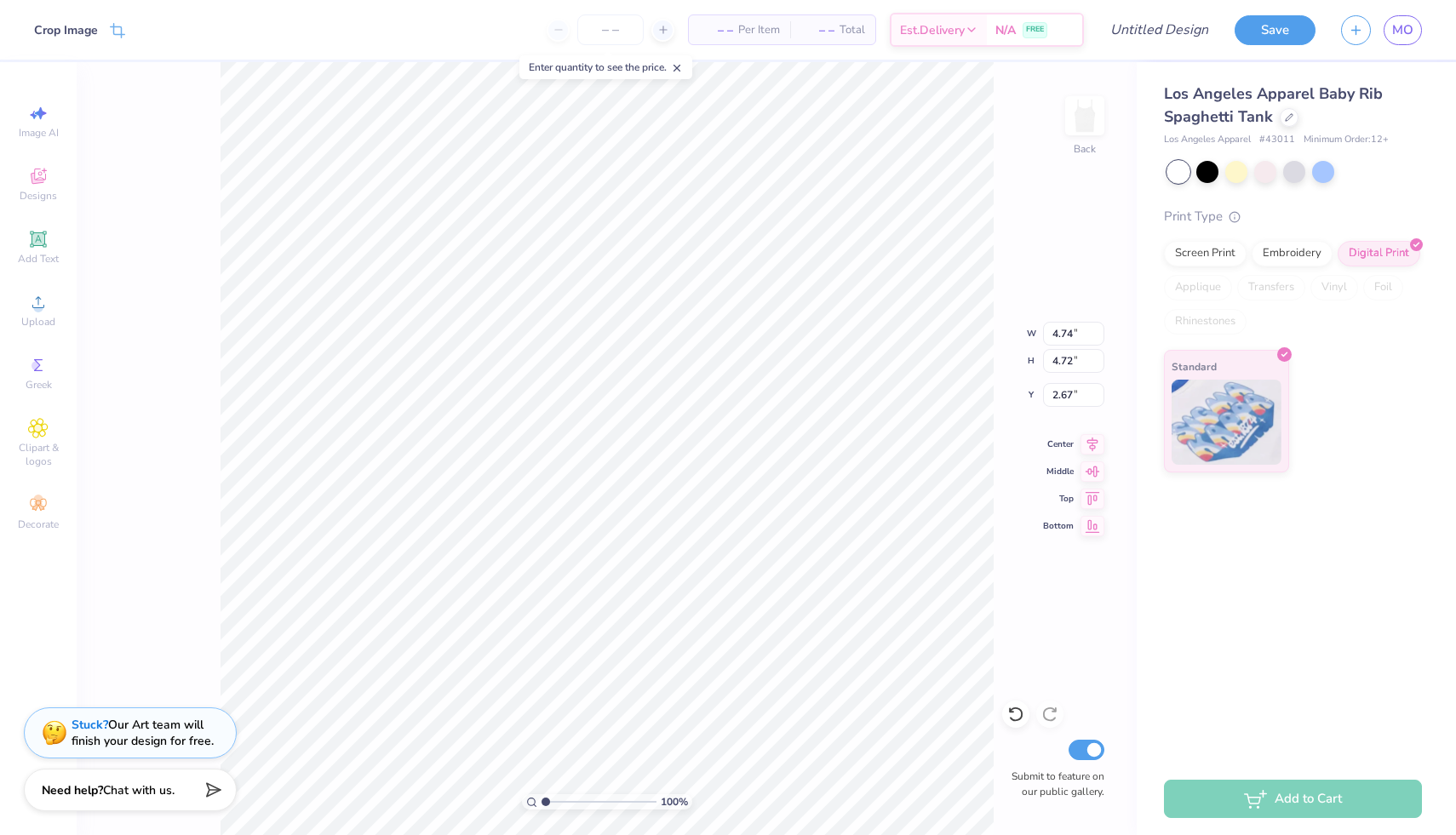 type on "5.36" 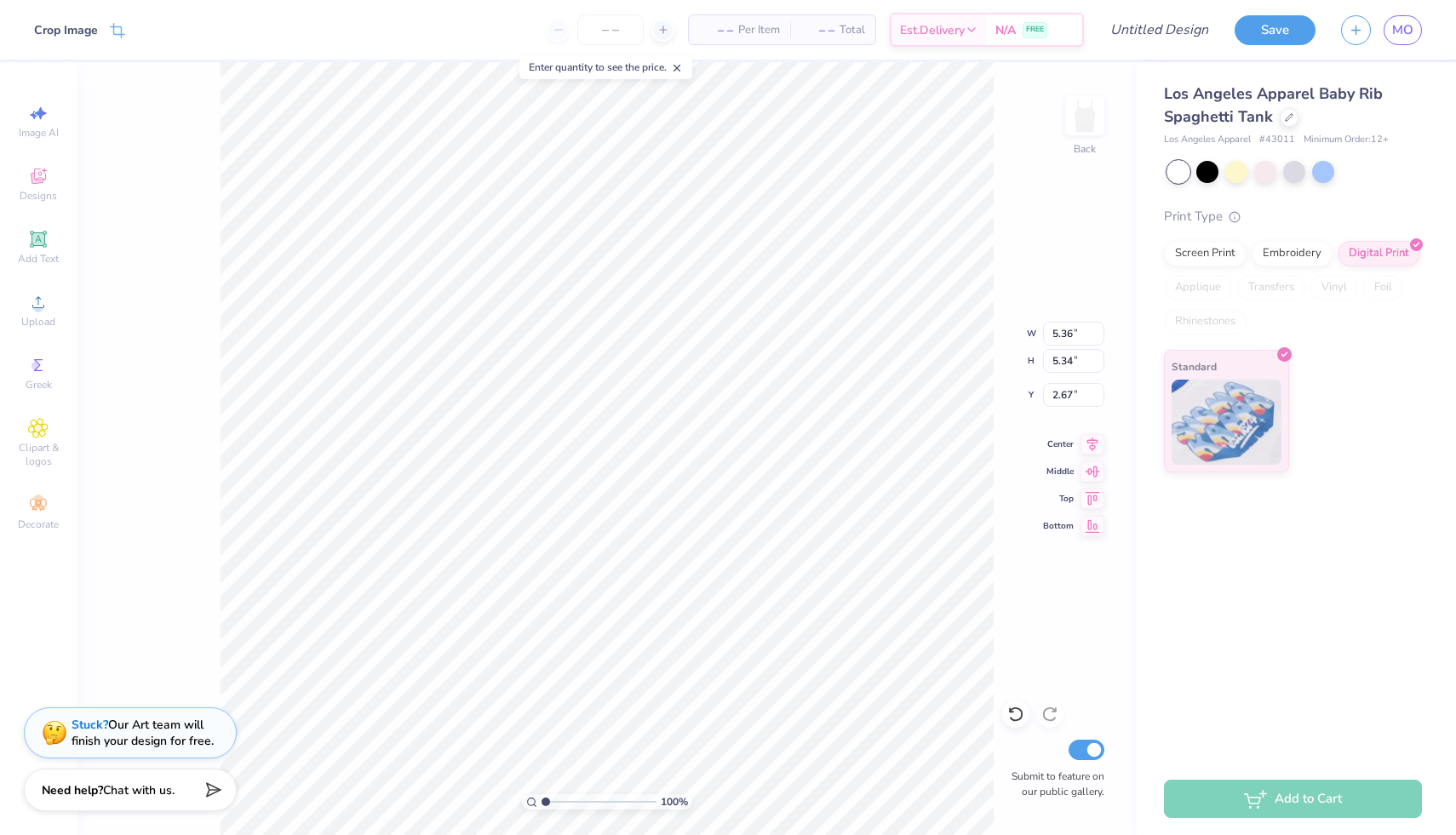 type on "2.64" 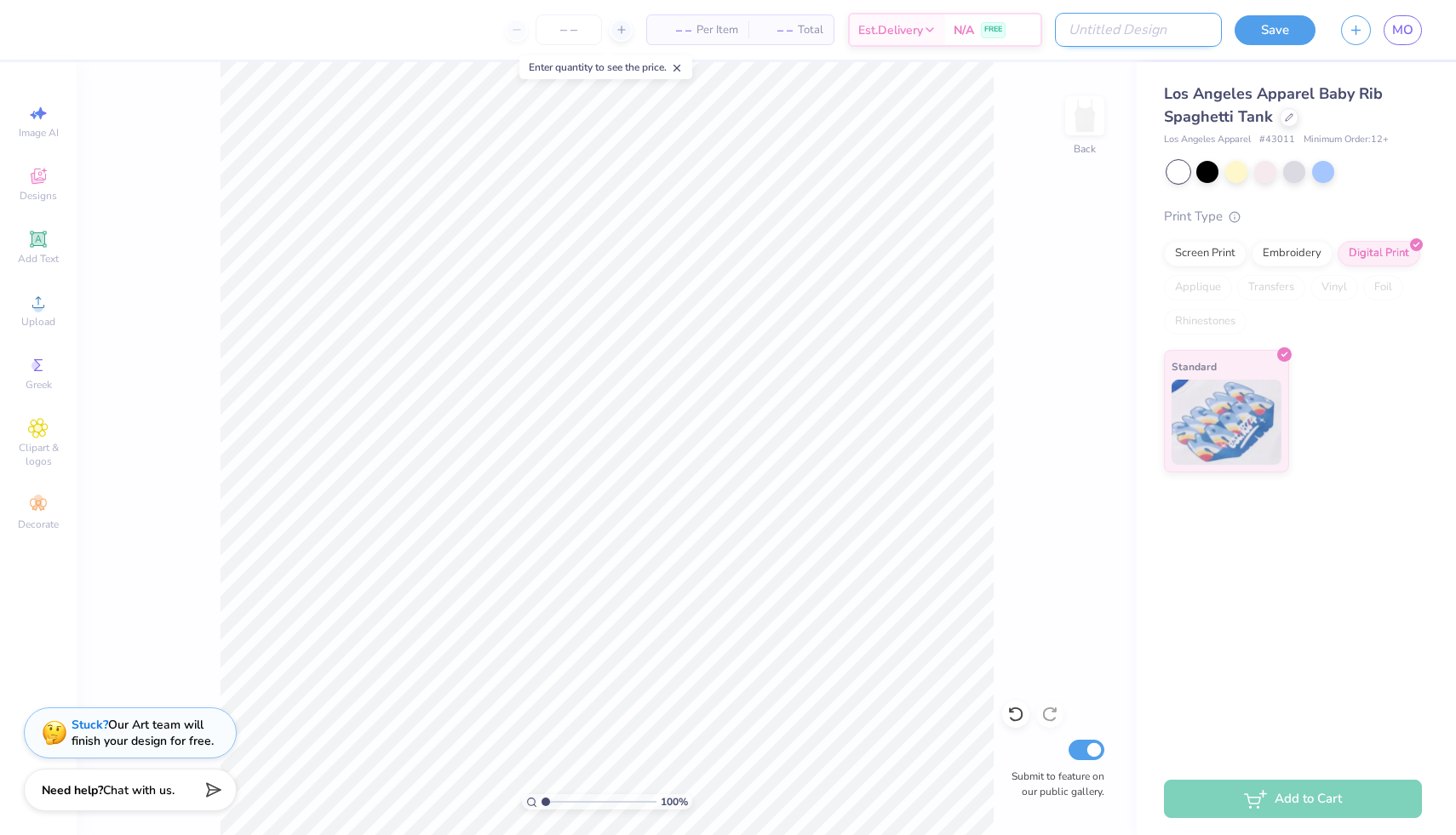 click on "Design Title" at bounding box center [1138, 30] 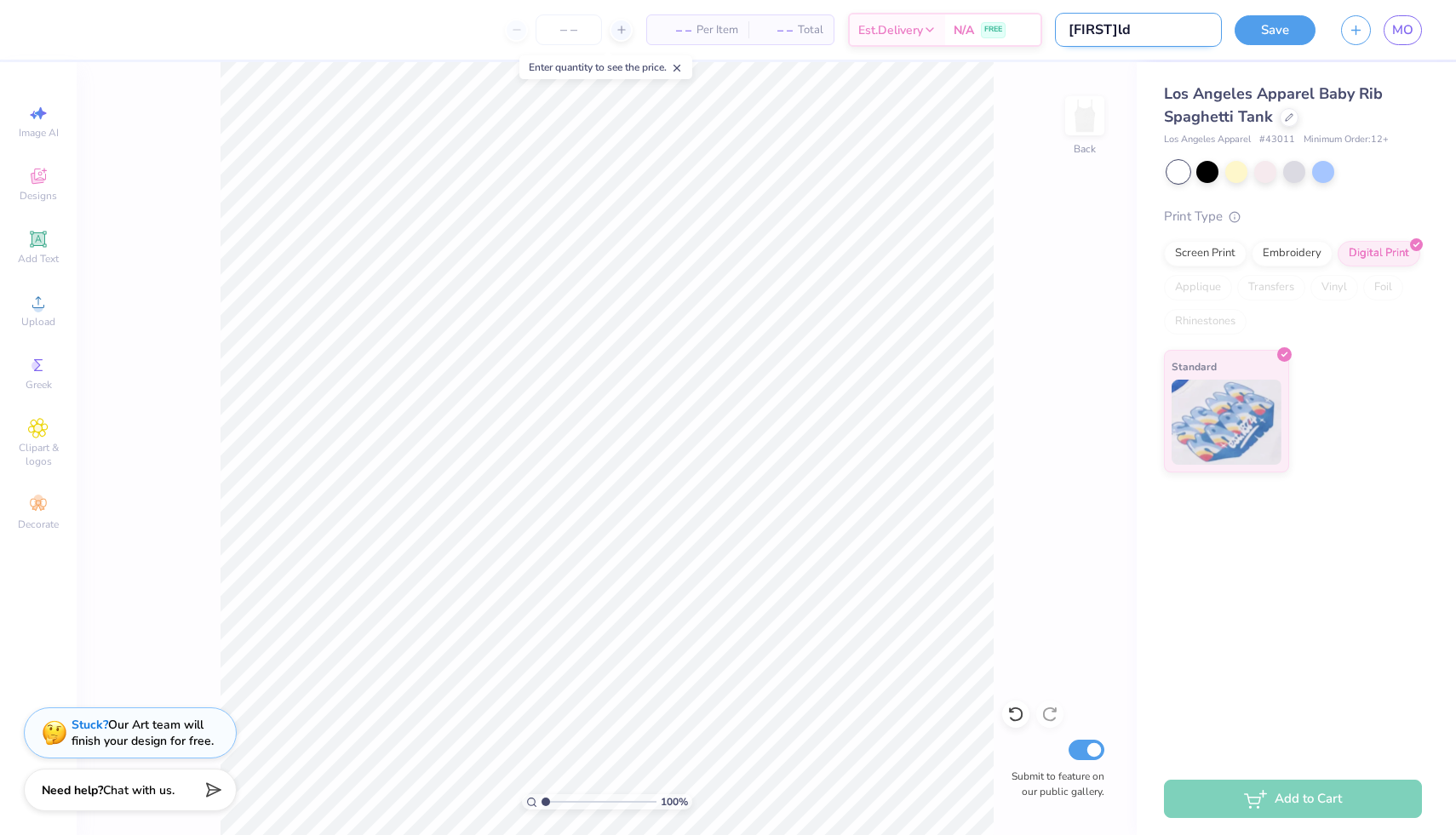 click on "[FIRST]ld" at bounding box center (1138, 30) 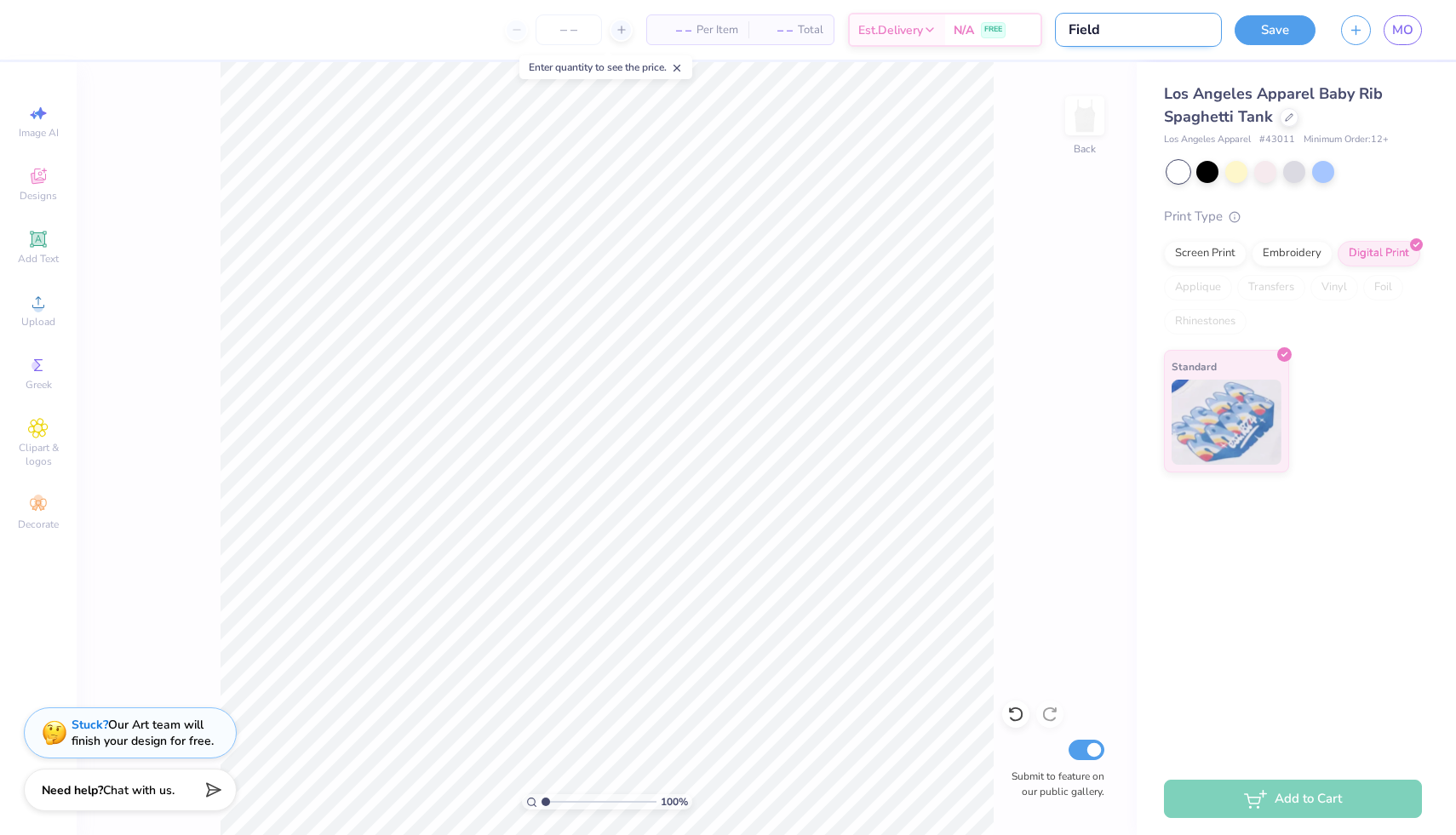 click on "Field" at bounding box center (1138, 30) 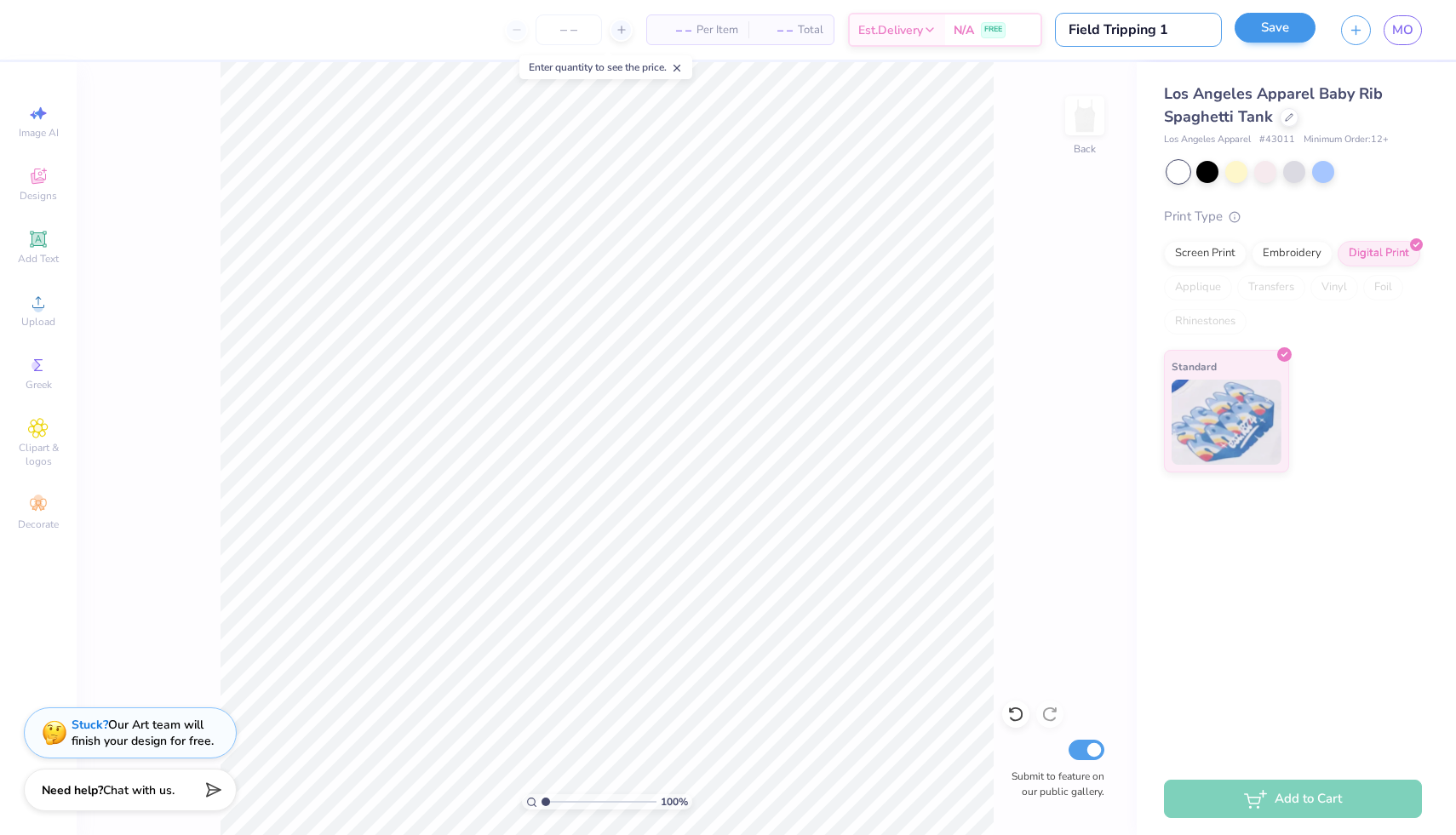 type on "Field Tripping 1" 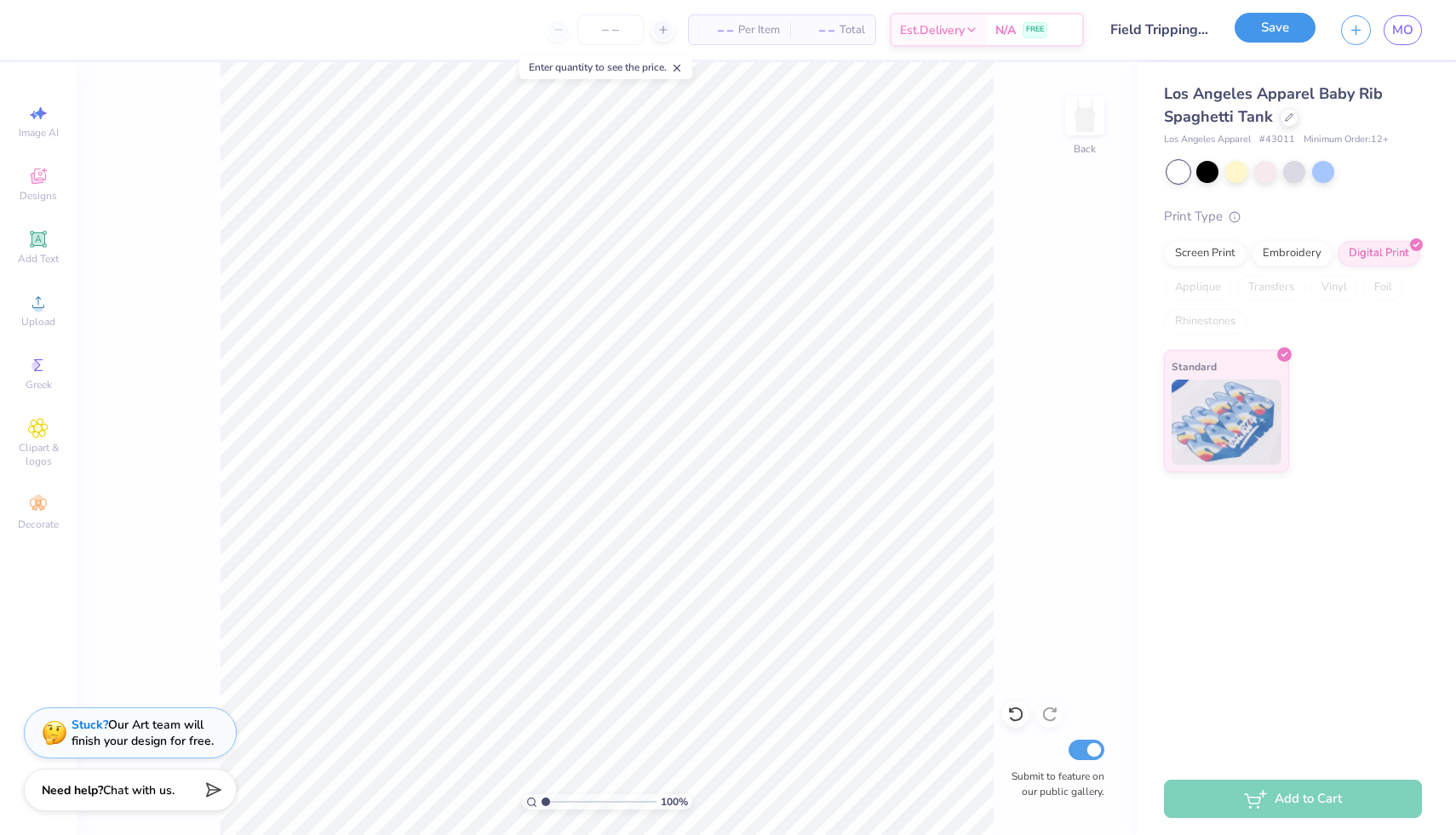 click on "Save" at bounding box center [1275, 27] 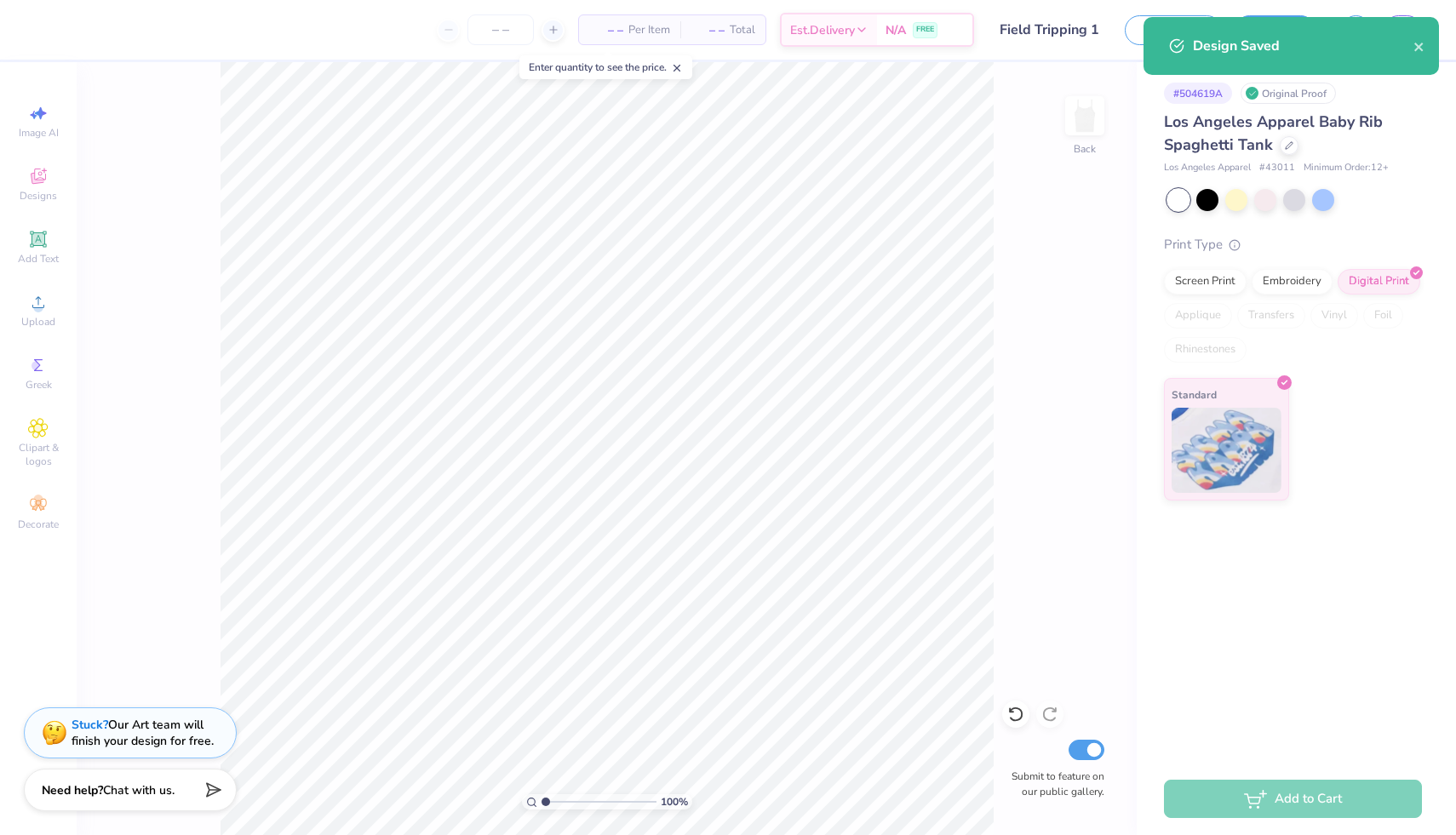 click on "100  % Back Submit to feature on our public gallery." at bounding box center [606, 449] 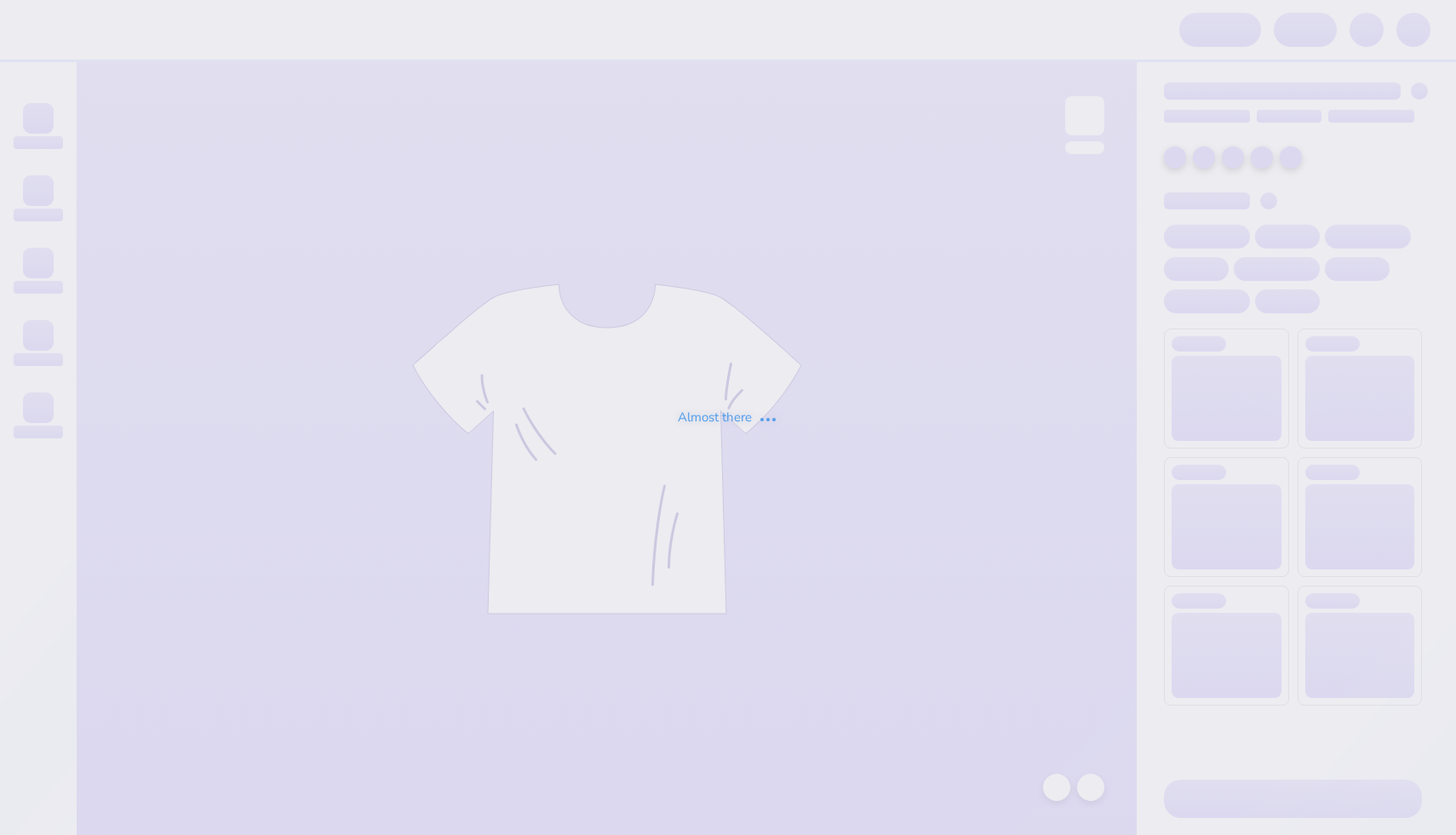 scroll, scrollTop: 0, scrollLeft: 0, axis: both 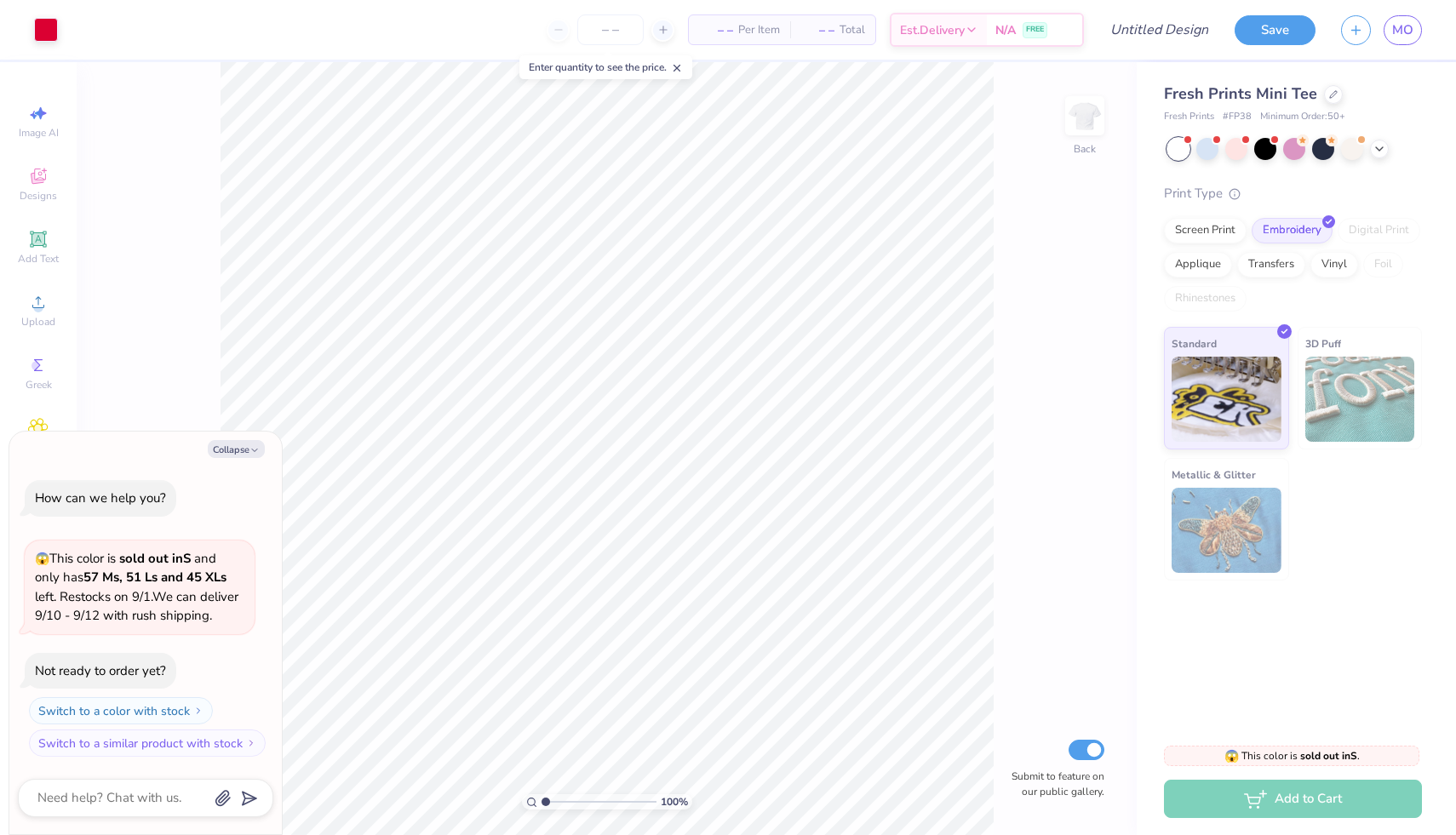 click on "100  % Back Submit to feature on our public gallery." at bounding box center (606, 449) 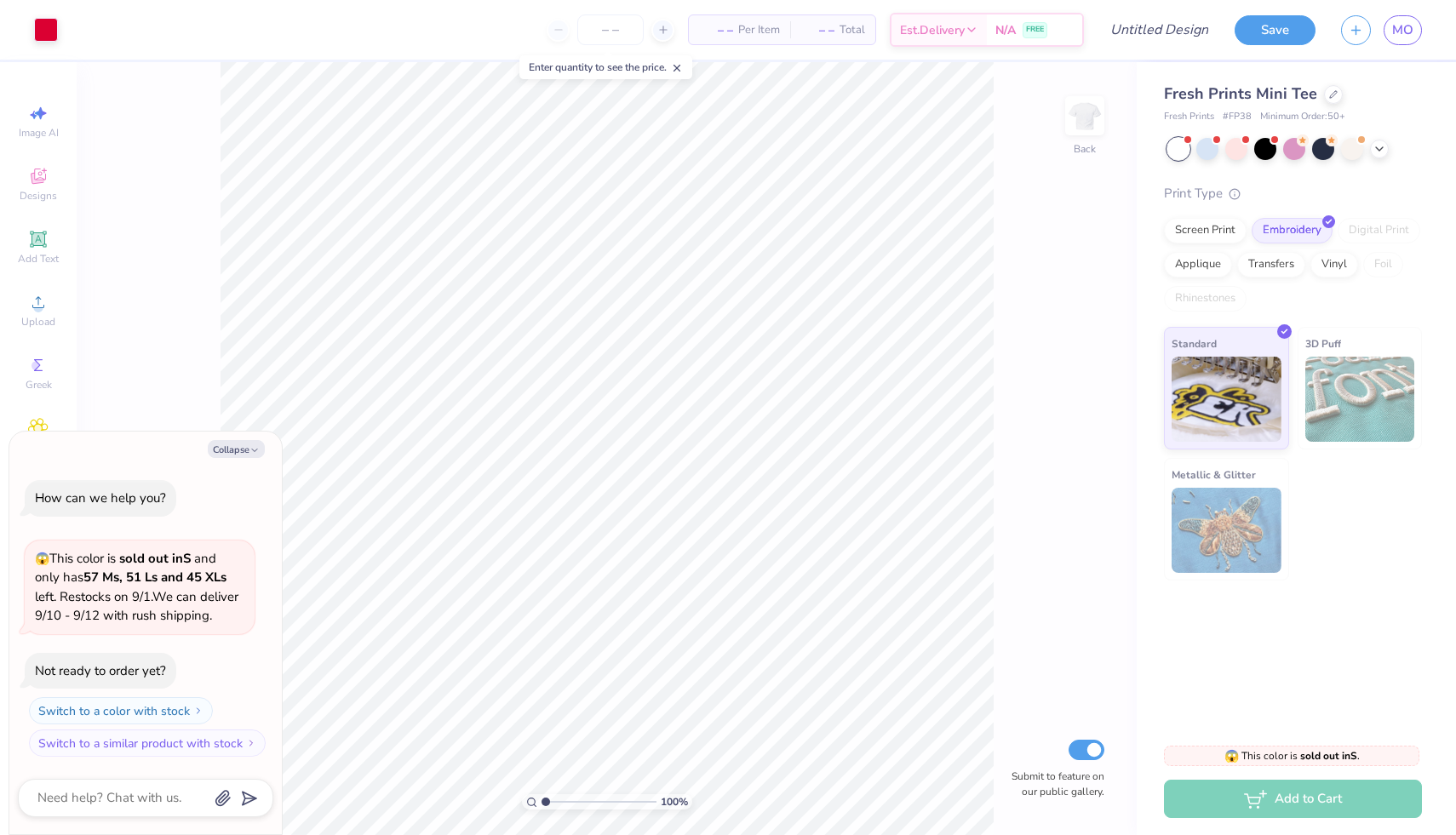 click on "100  % Back Submit to feature on our public gallery." at bounding box center [606, 449] 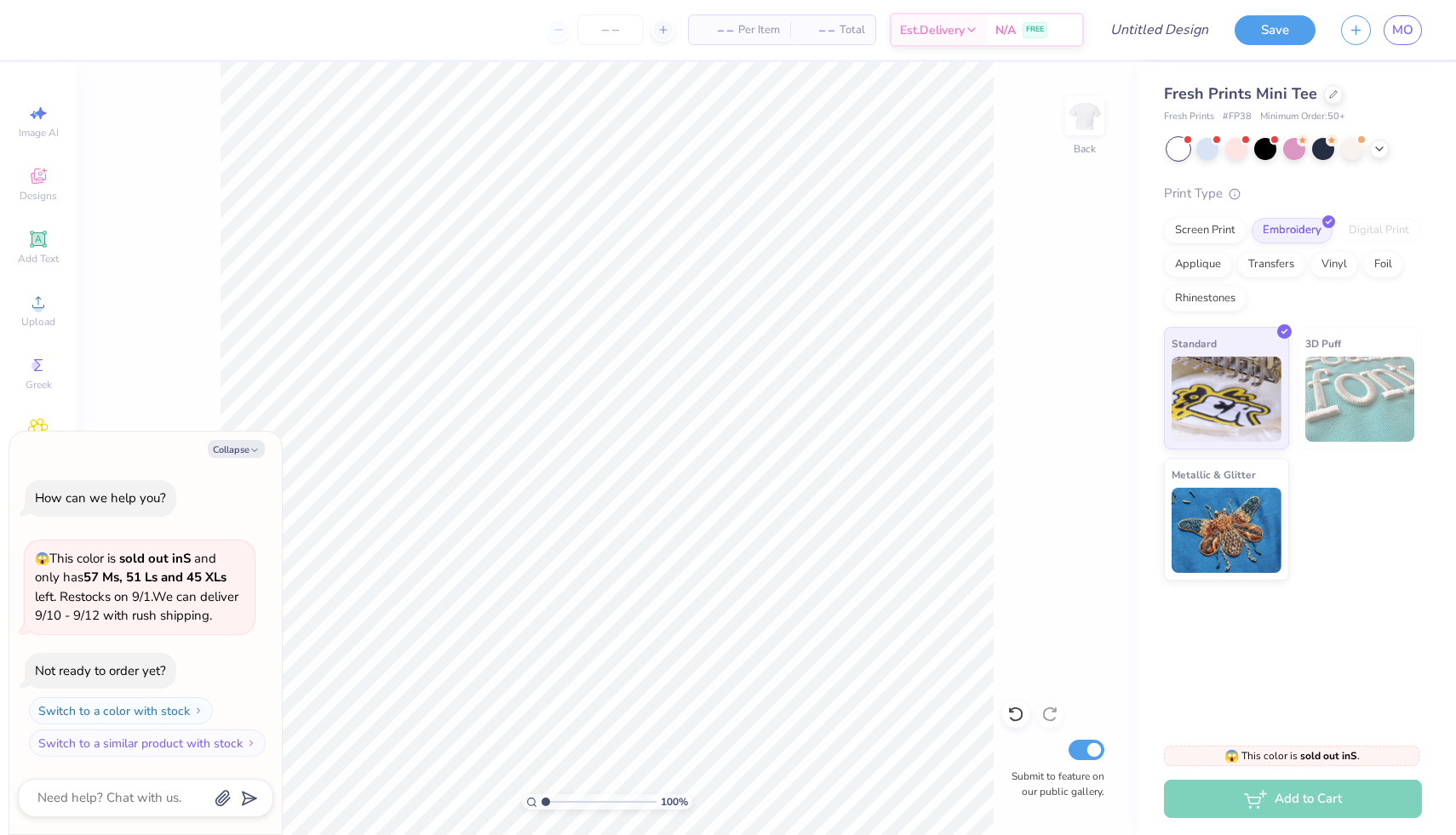 click on "100  % Back Submit to feature on our public gallery." at bounding box center (606, 449) 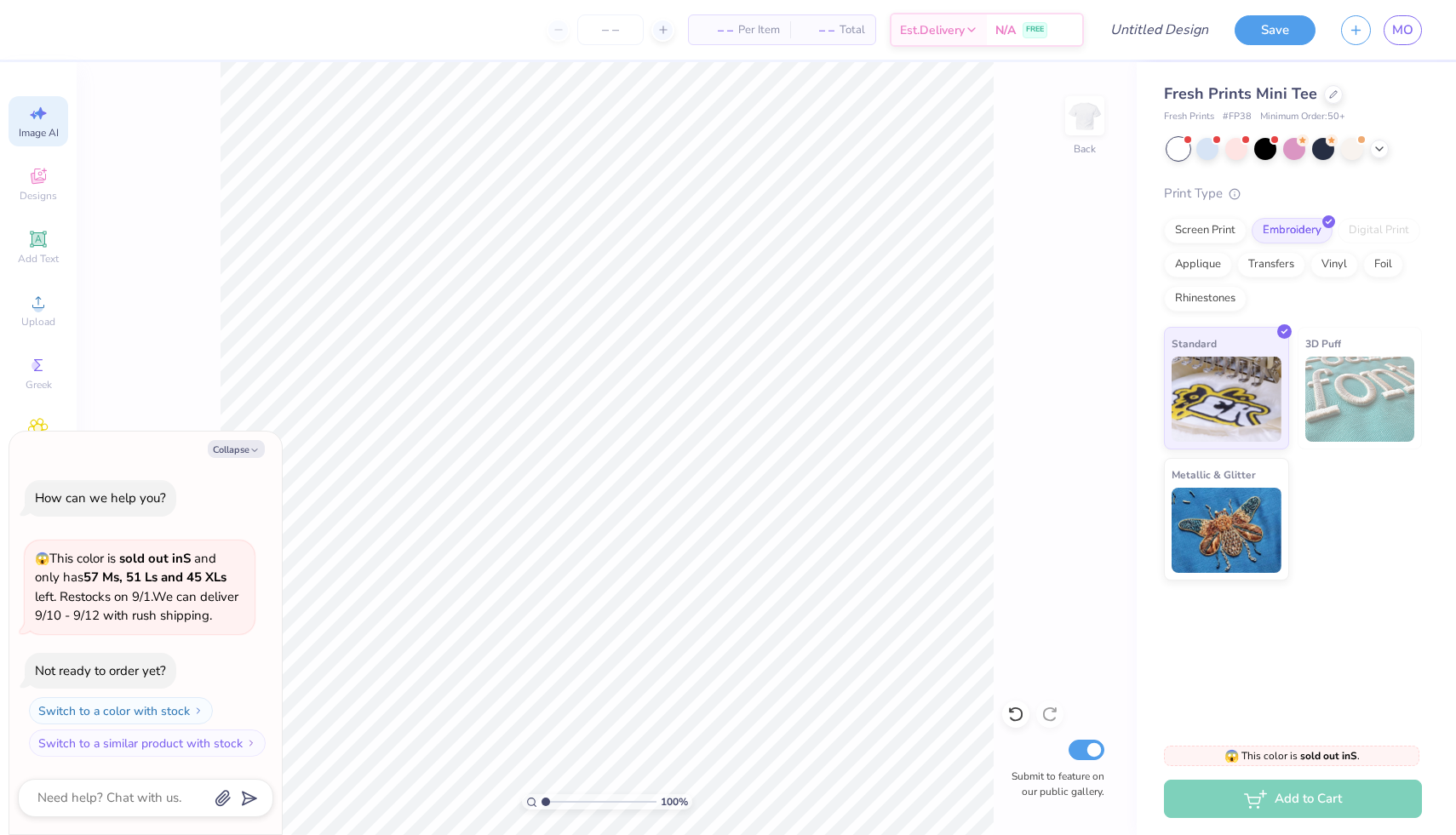click on "Image AI" at bounding box center [38, 121] 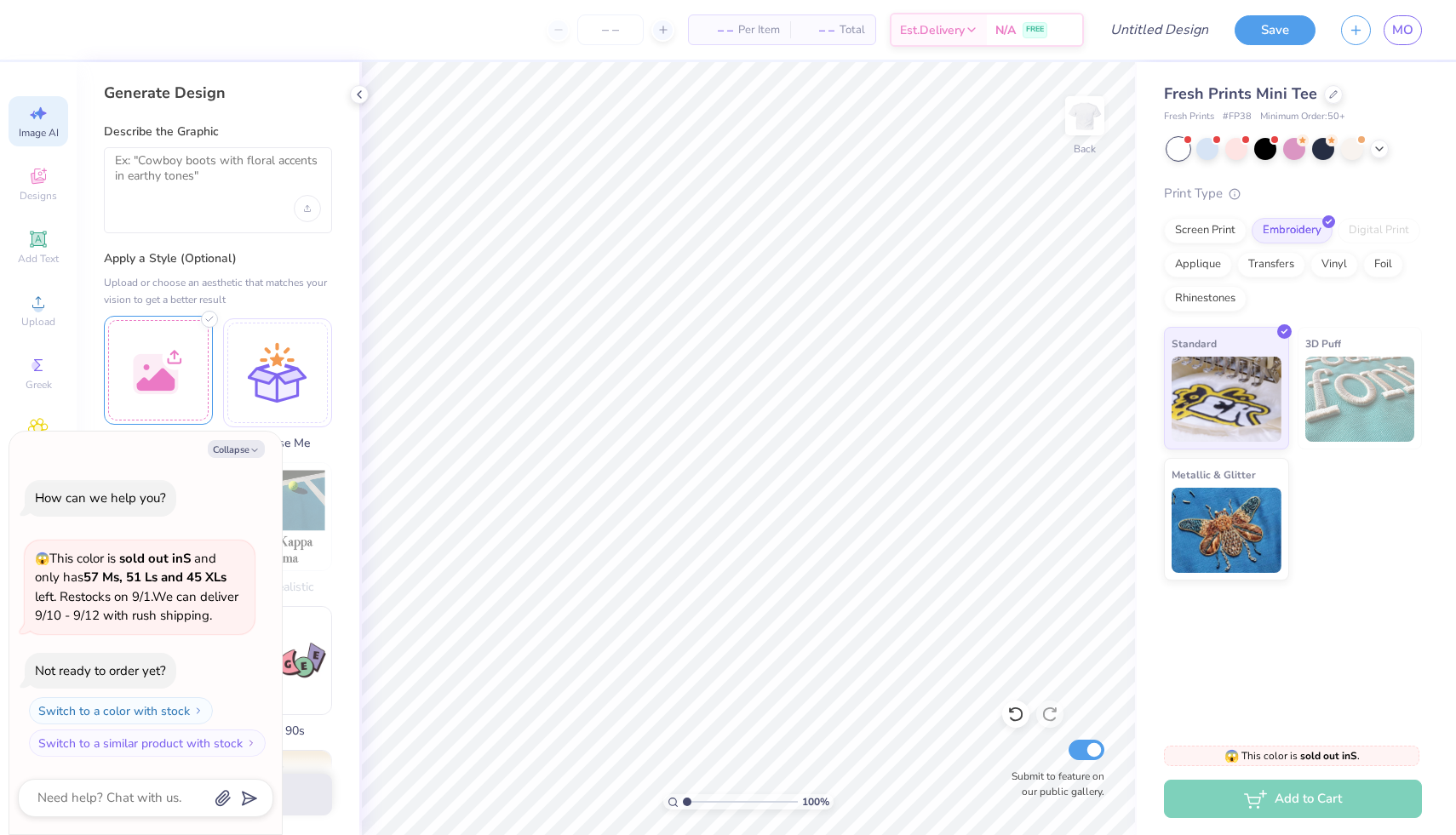 click at bounding box center (158, 370) 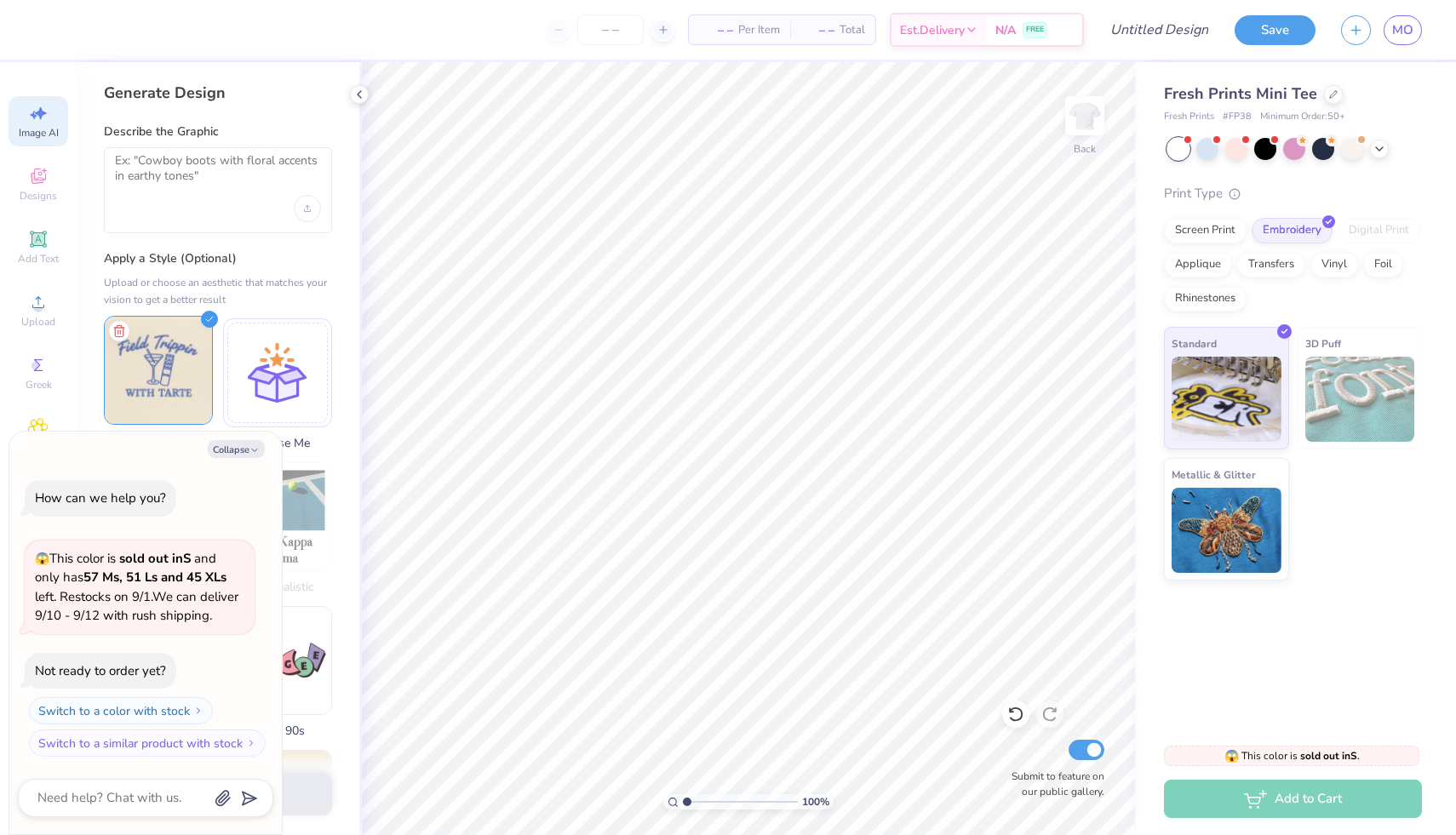 click at bounding box center (158, 370) 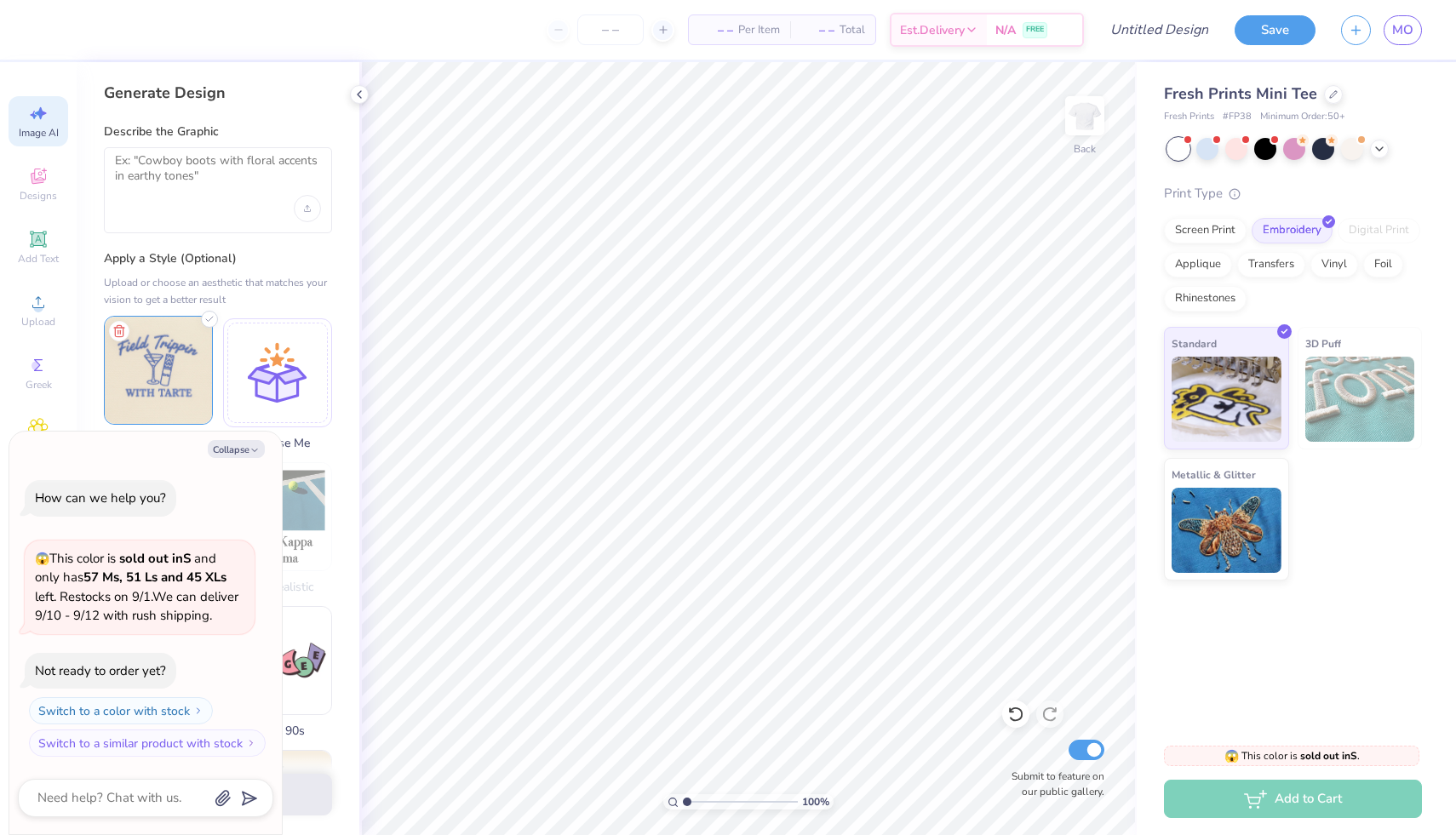 click at bounding box center [158, 370] 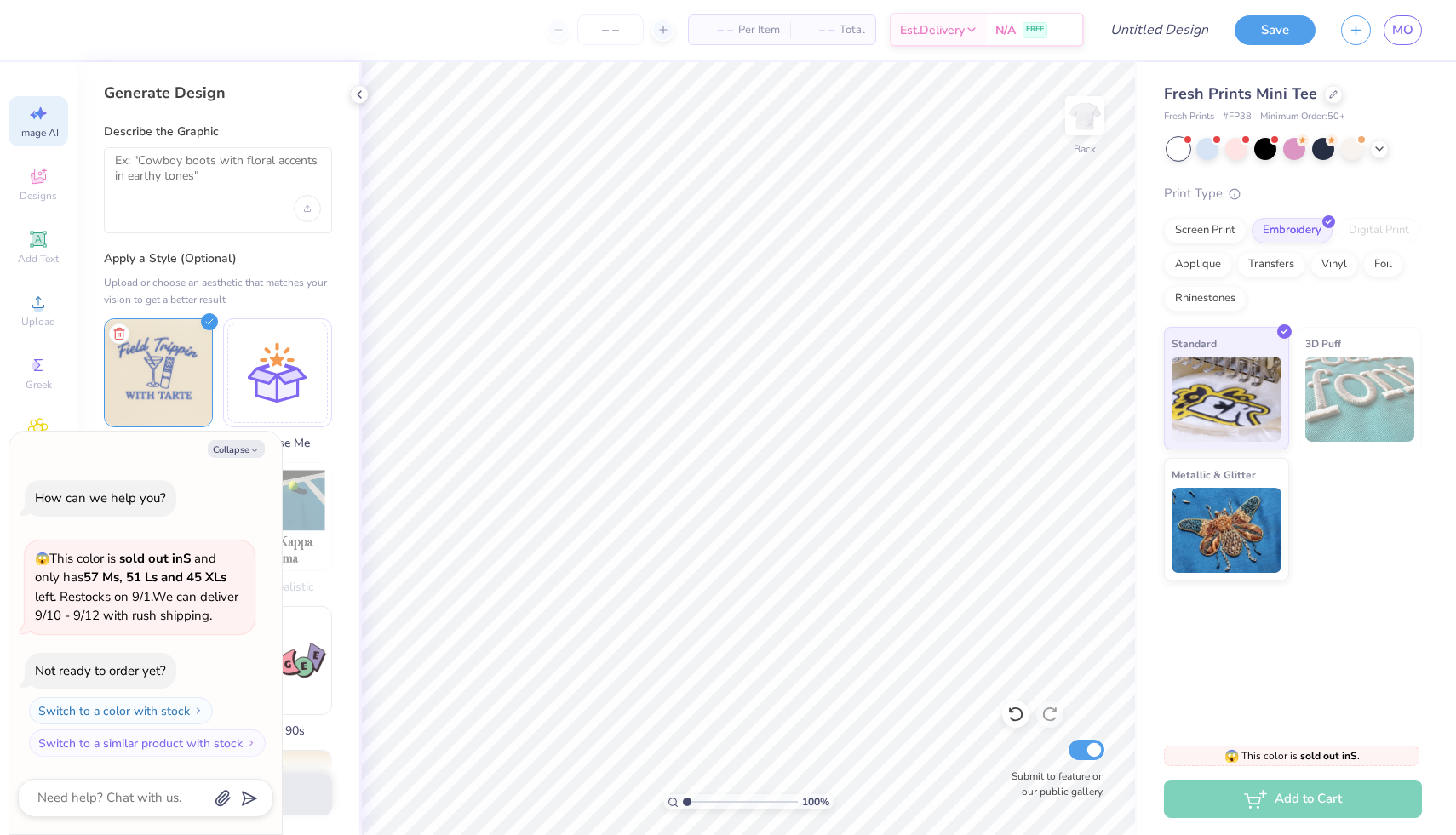 click on "Upload or choose an aesthetic that matches your vision to get a better result" at bounding box center (218, 291) 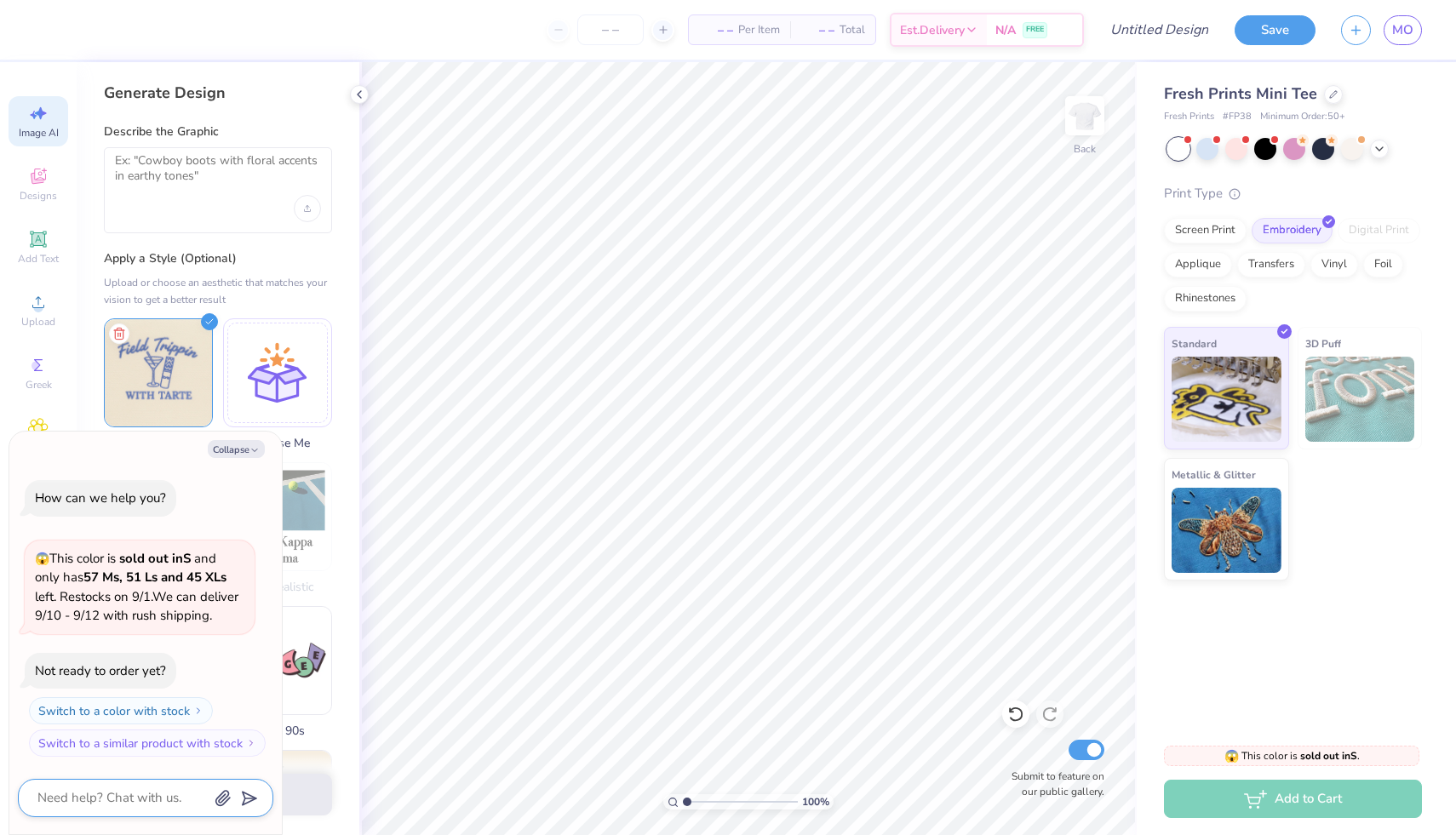 click at bounding box center (122, 798) 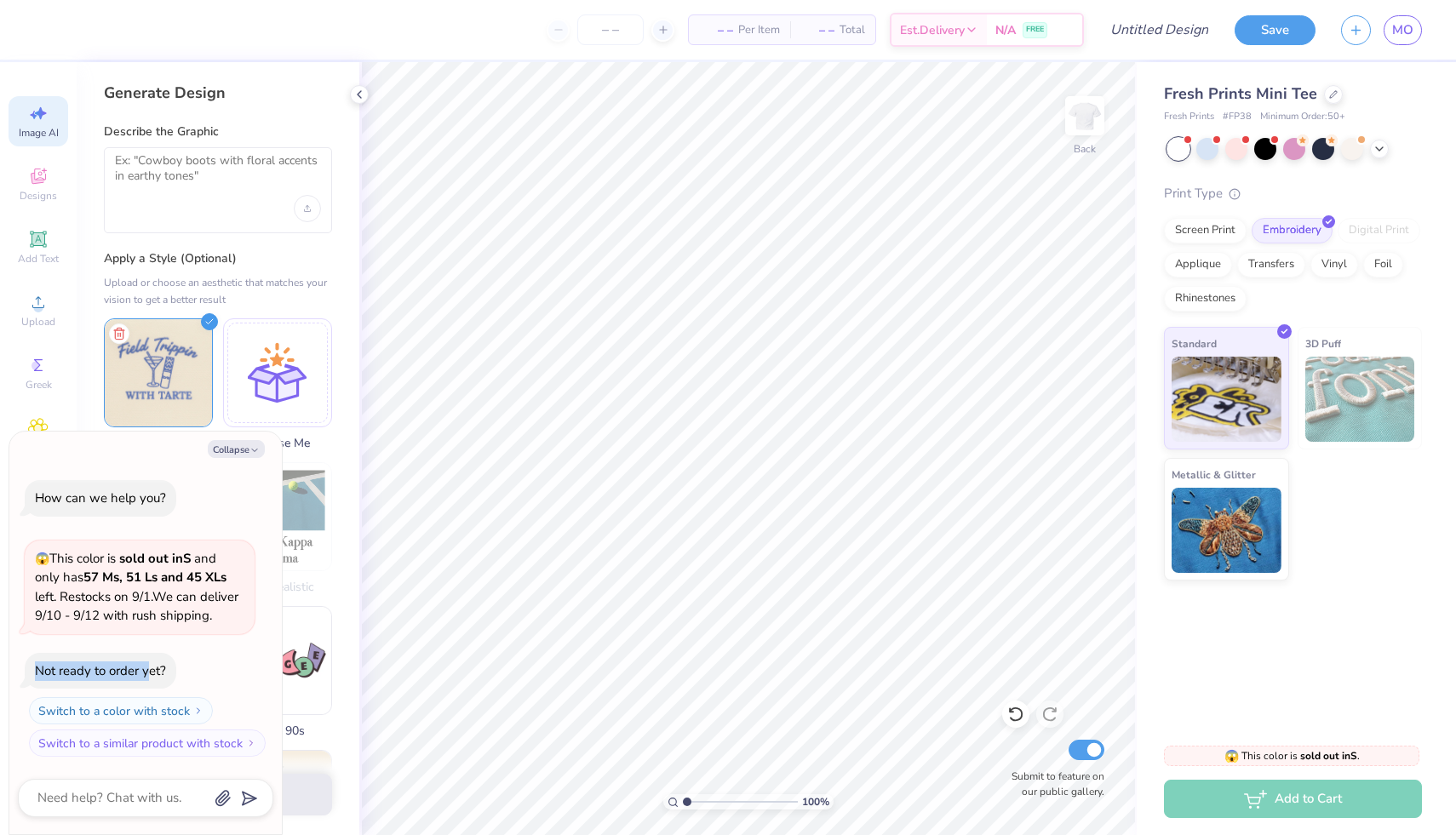 click on "Not ready to order yet?" at bounding box center (100, 671) 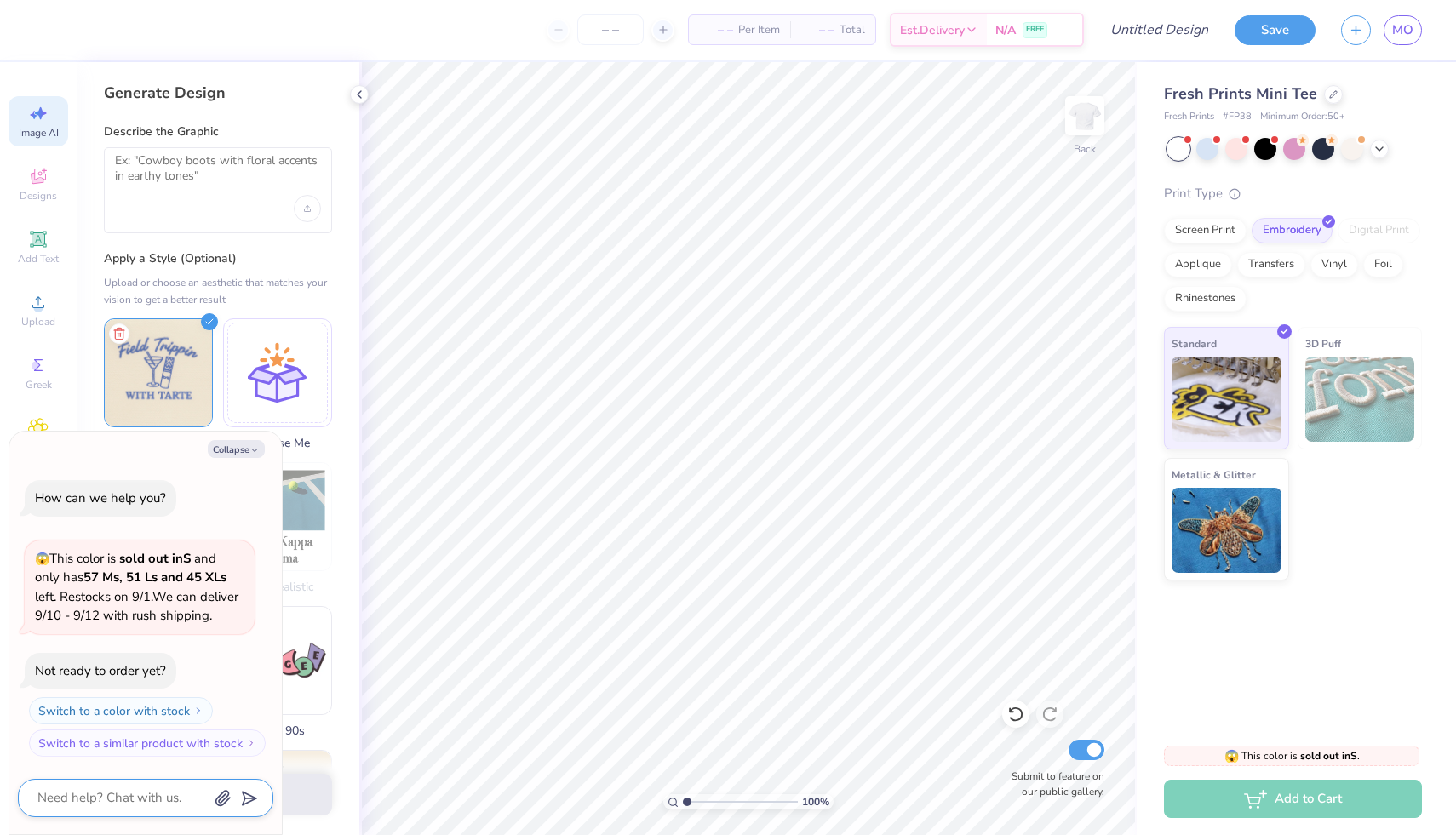 click at bounding box center (122, 798) 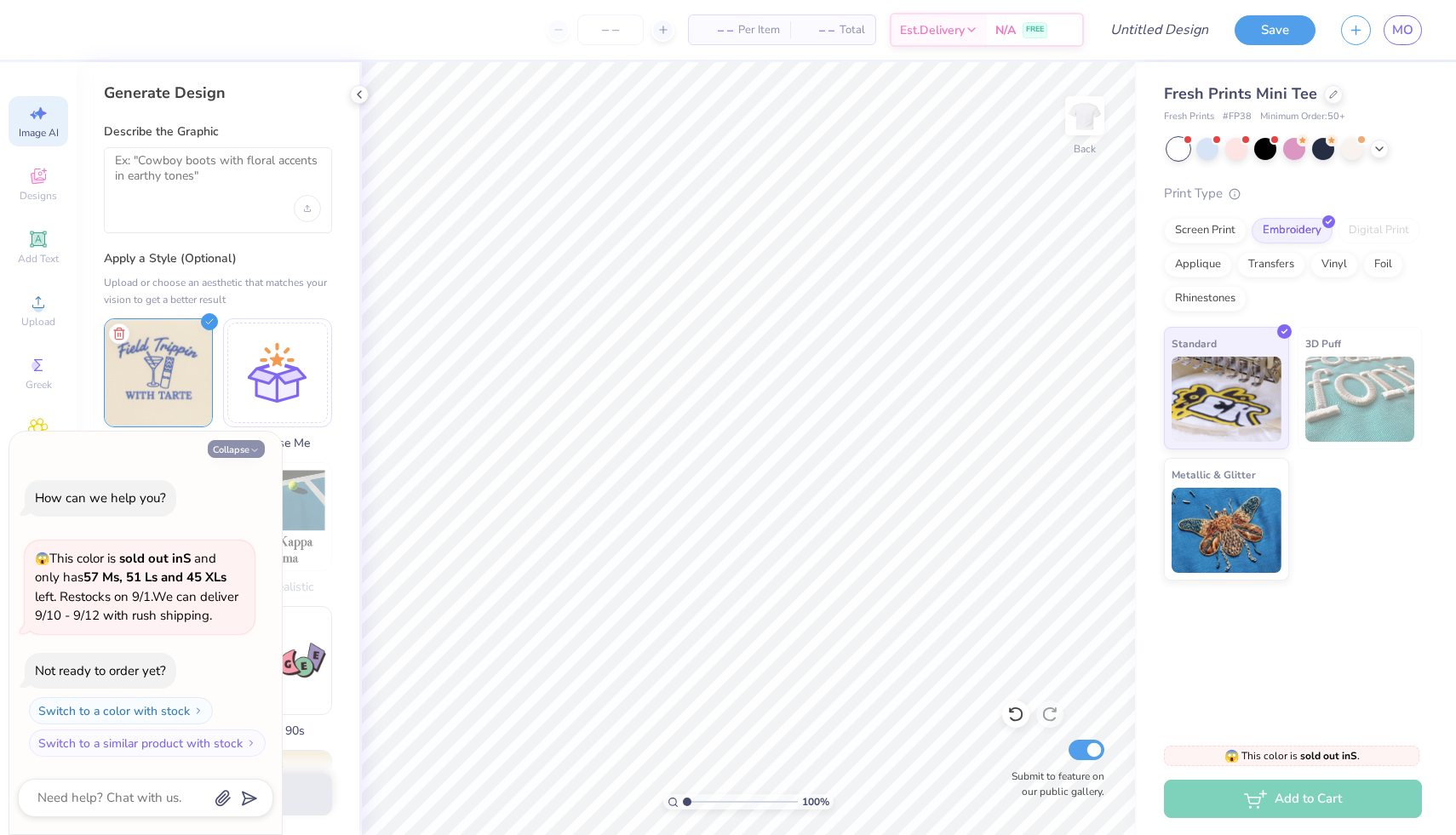 click 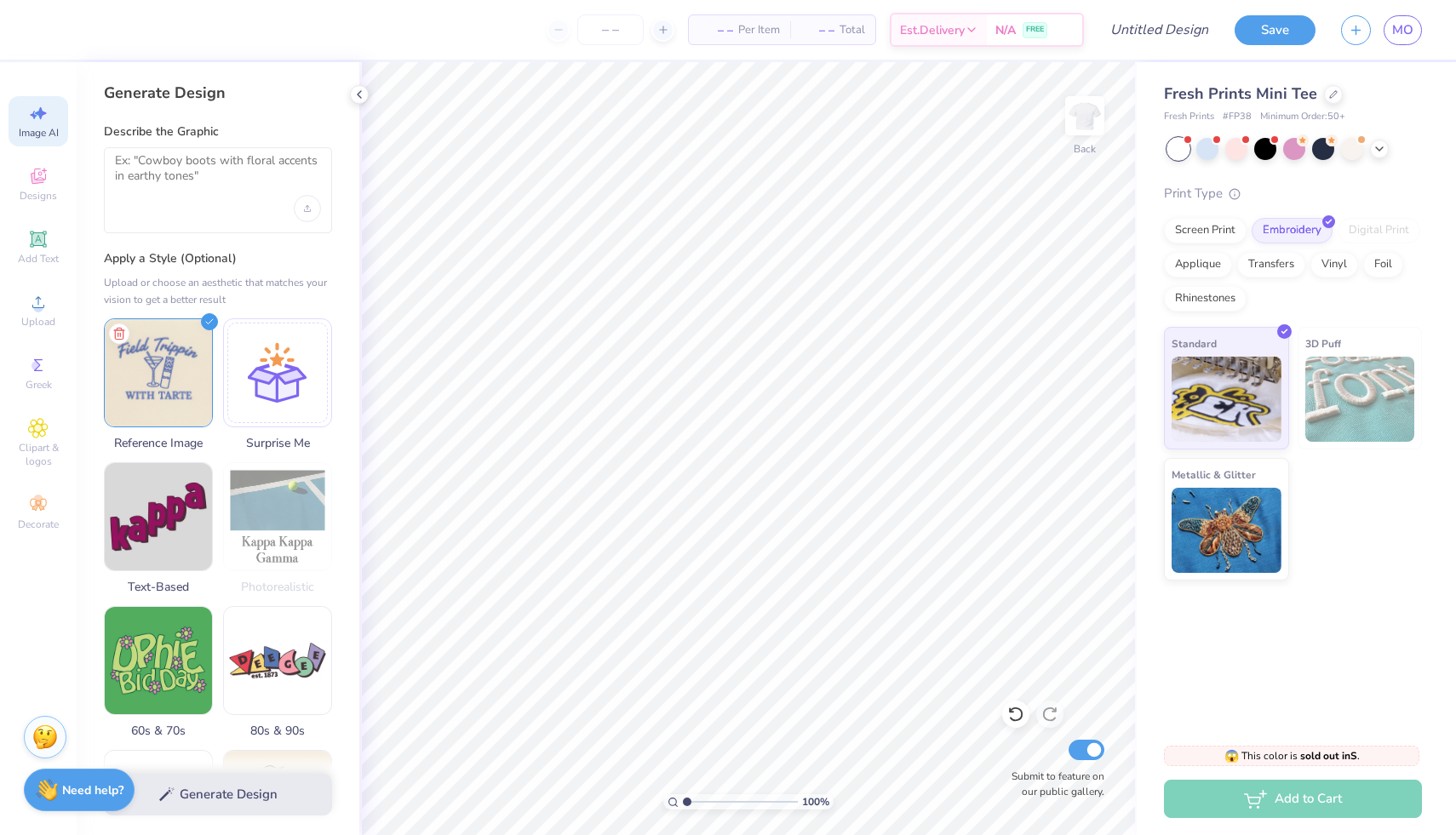 click on "Generate Design" at bounding box center [218, 794] 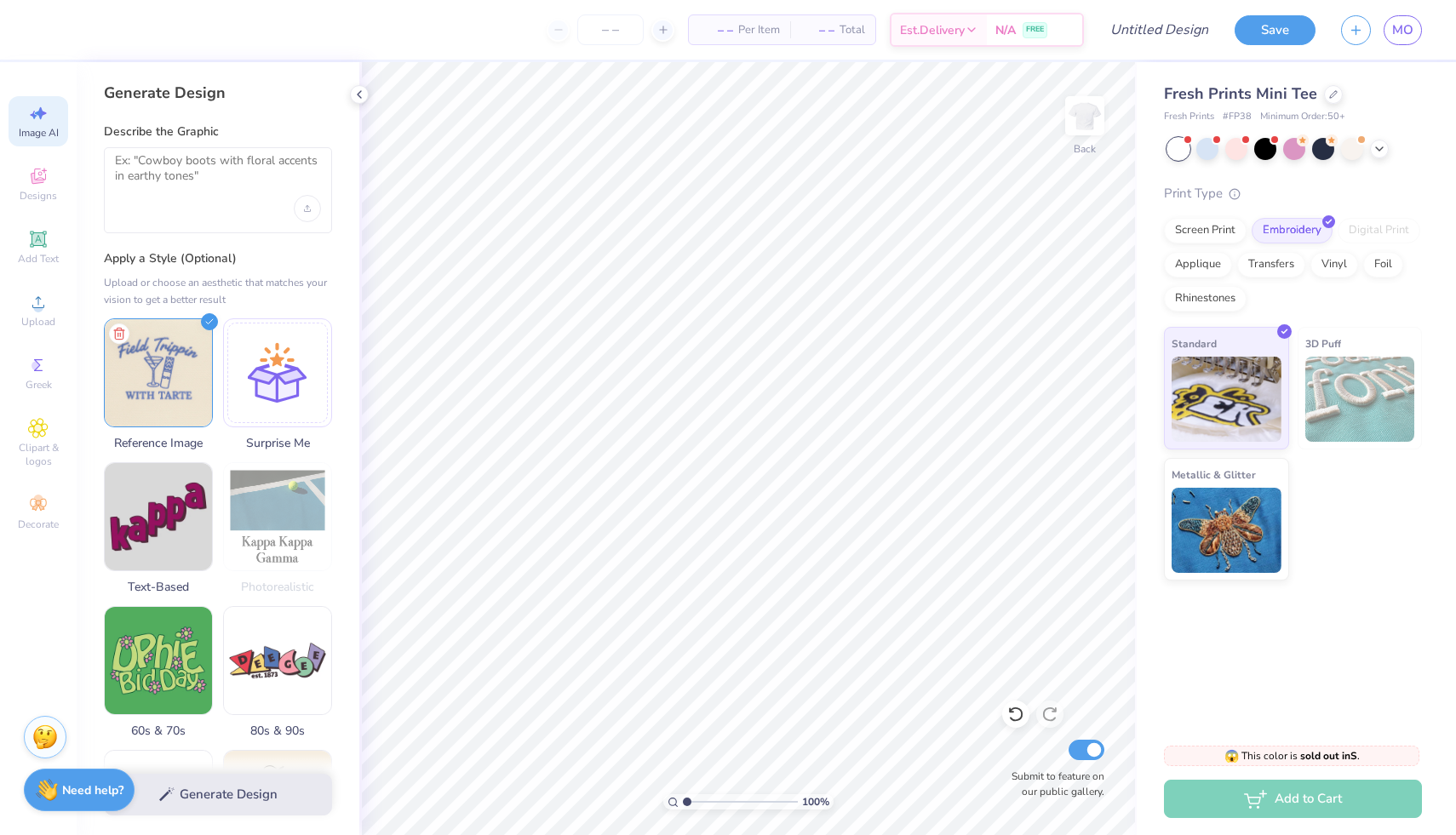 click at bounding box center [218, 190] 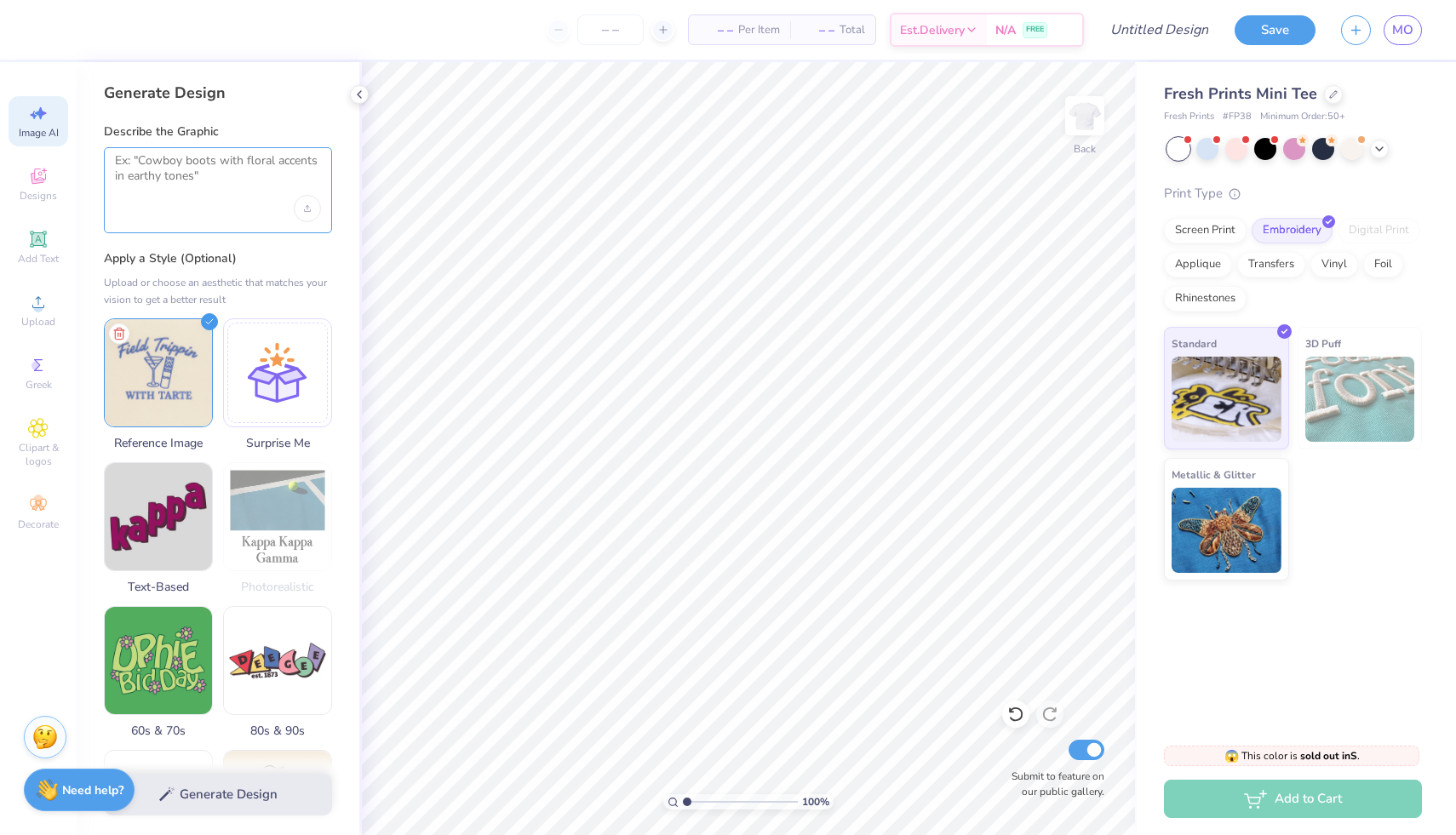 click at bounding box center [218, 174] 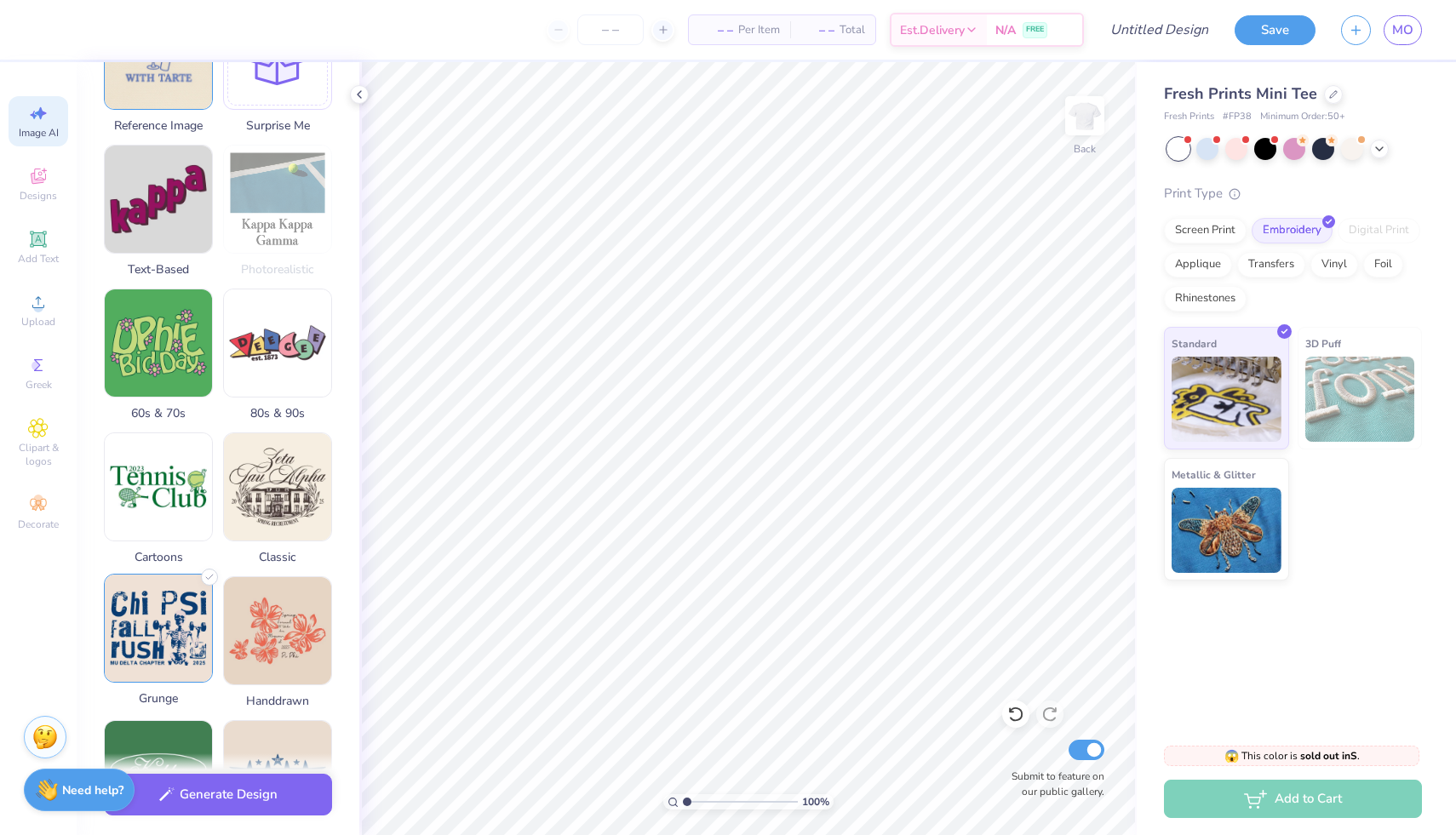 scroll, scrollTop: 316, scrollLeft: 0, axis: vertical 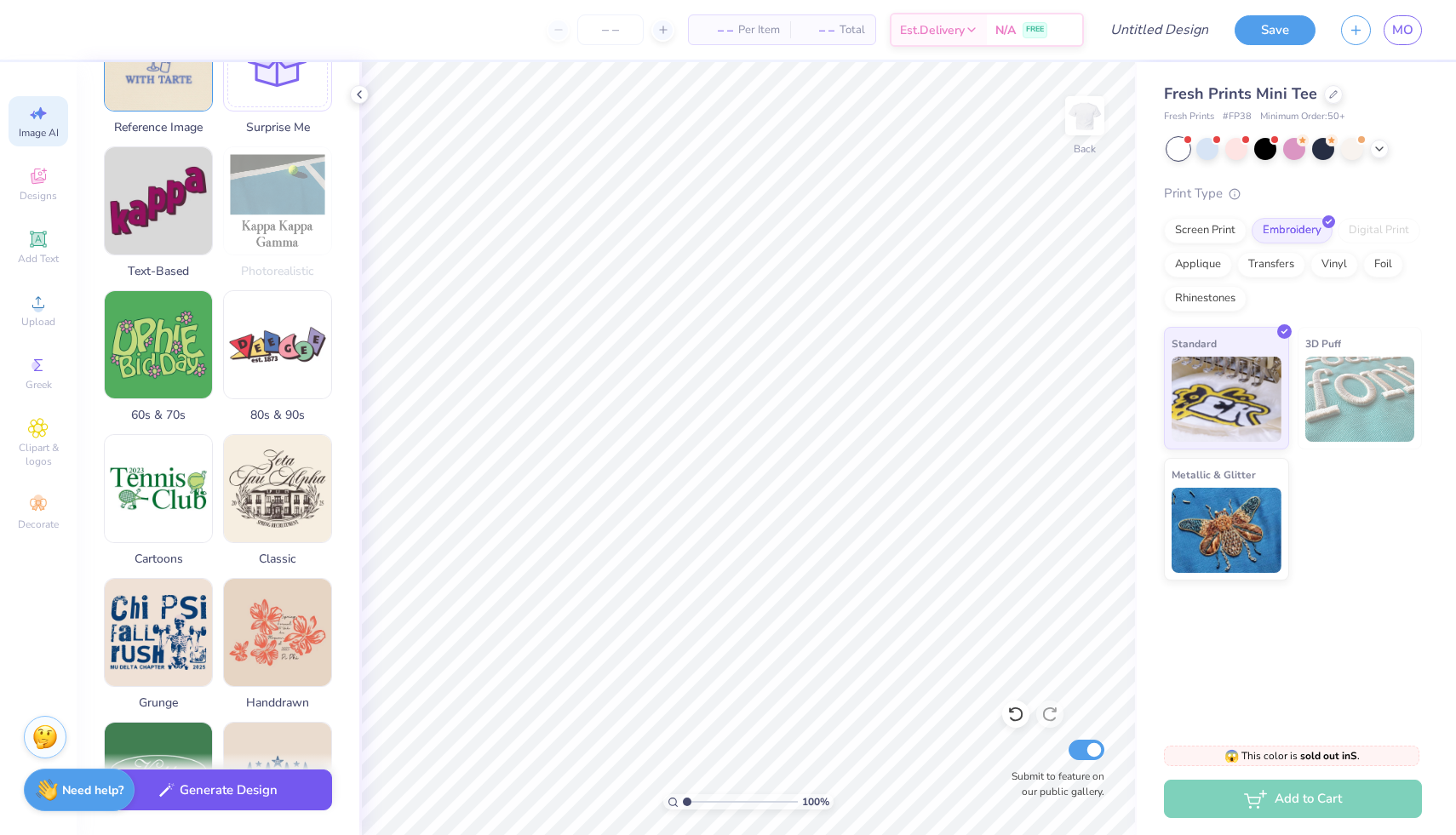type on "put this on the shirt" 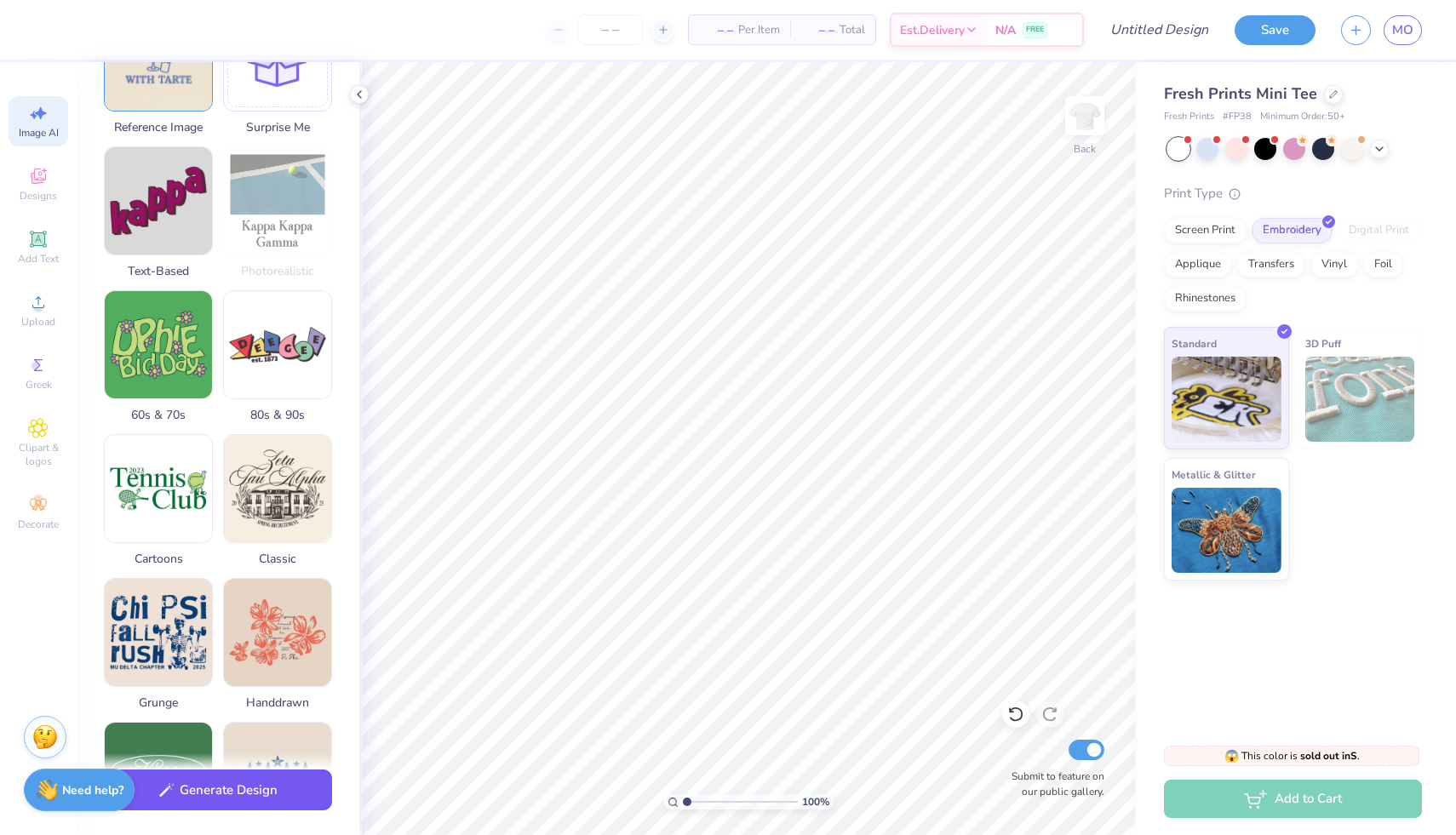 click on "Generate Design" at bounding box center [218, 790] 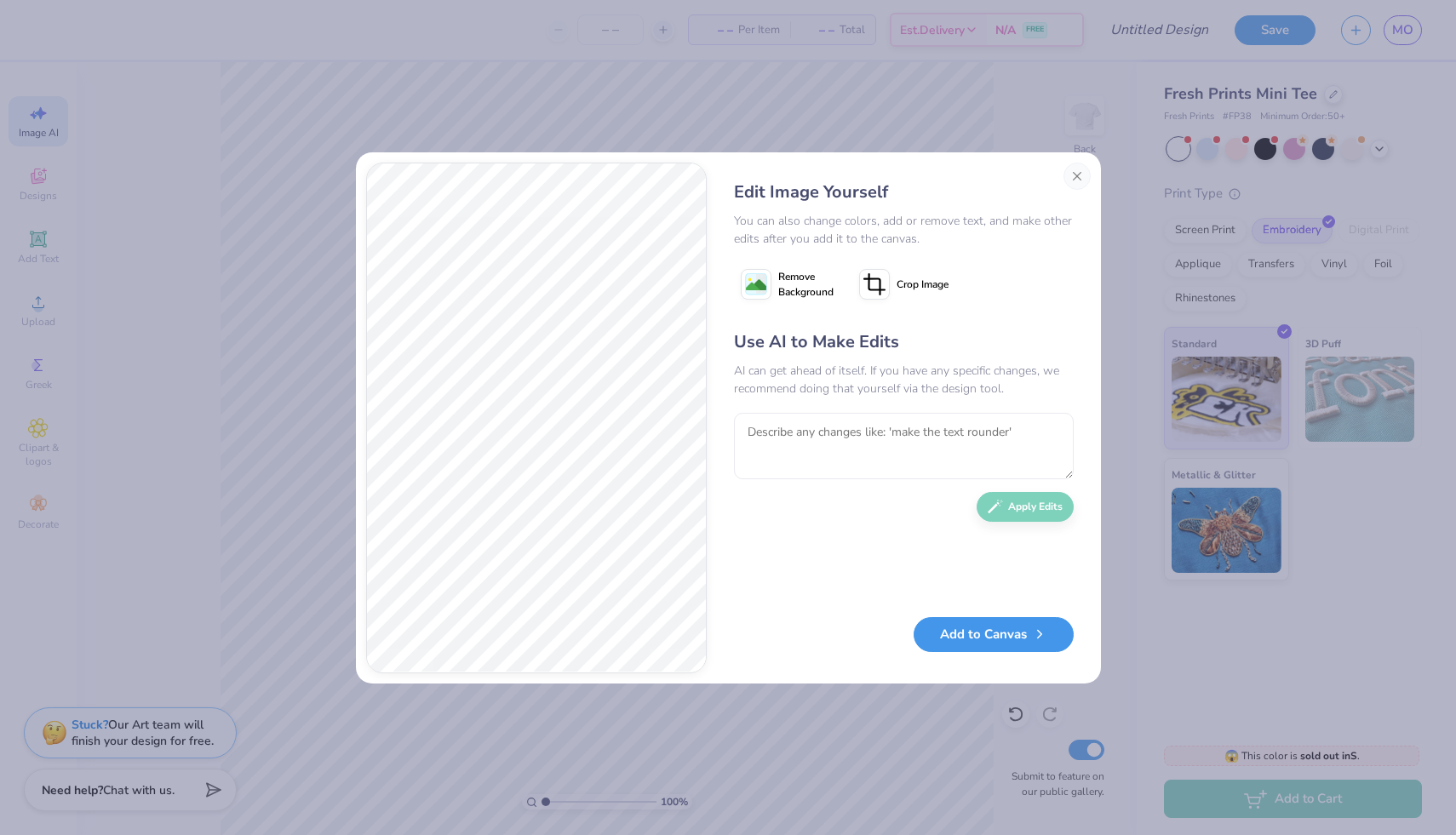 click on "Add to Canvas" at bounding box center (994, 634) 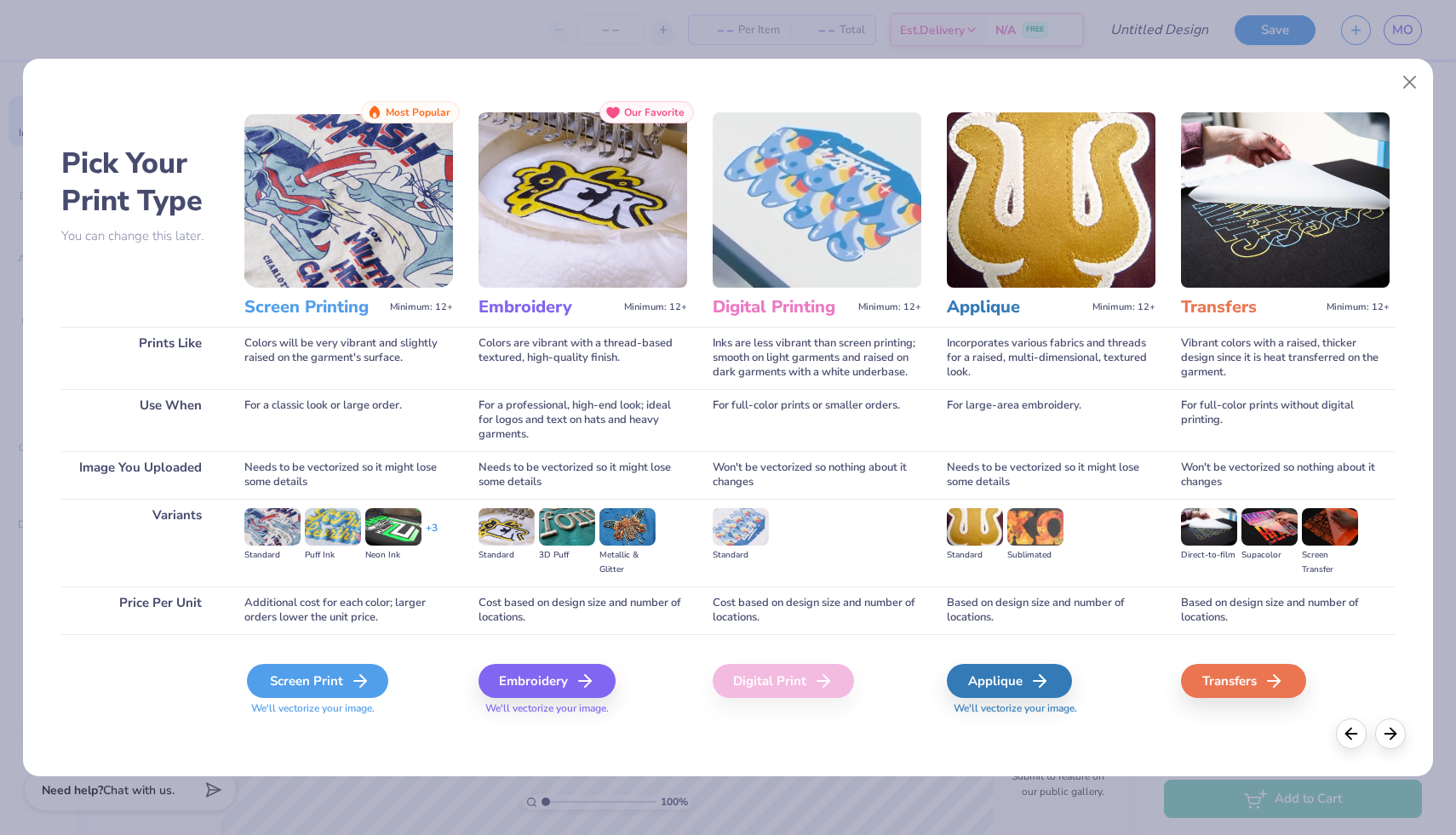 click on "Screen Print" at bounding box center [318, 681] 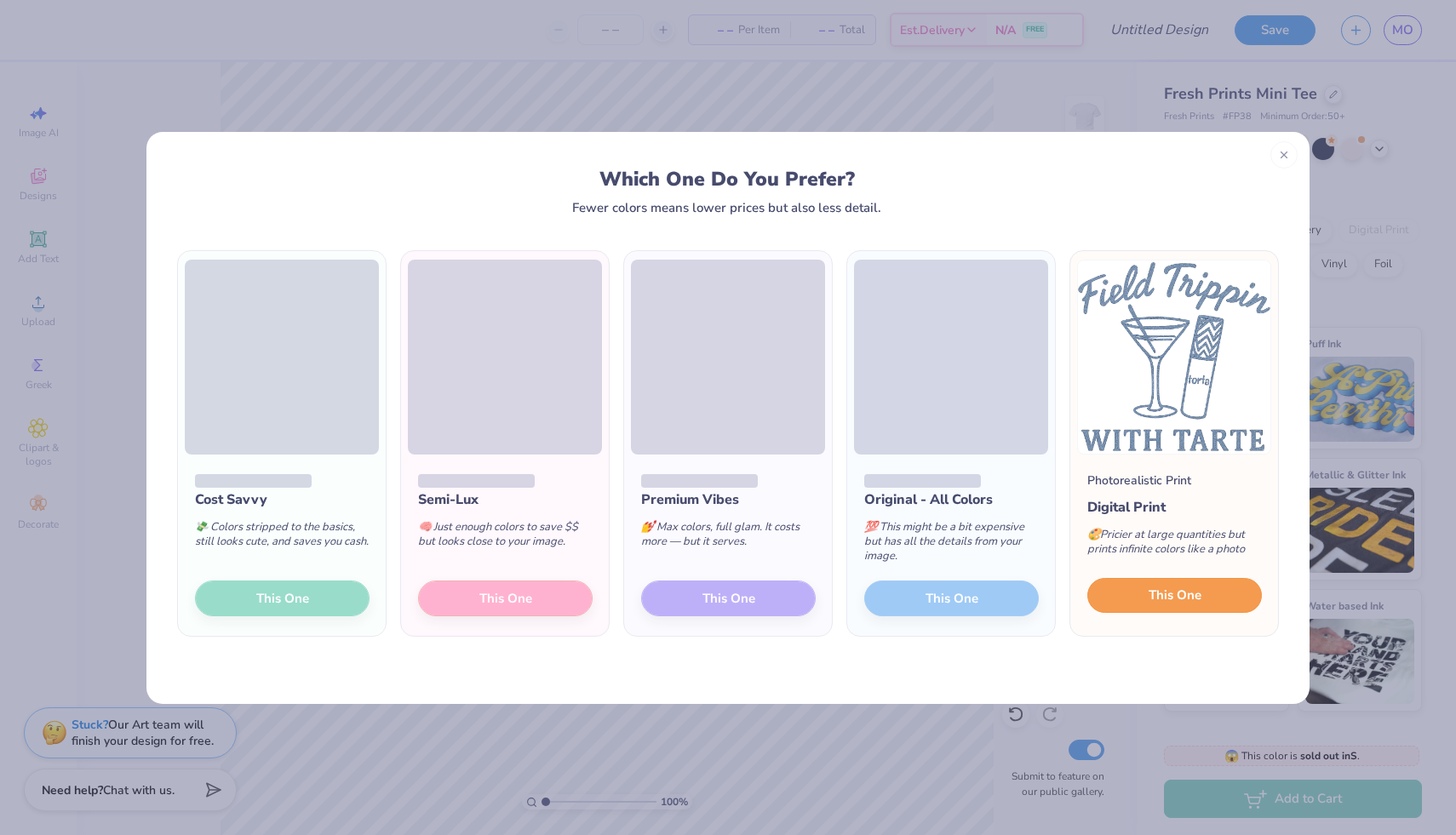 click on "This One" at bounding box center (1174, 596) 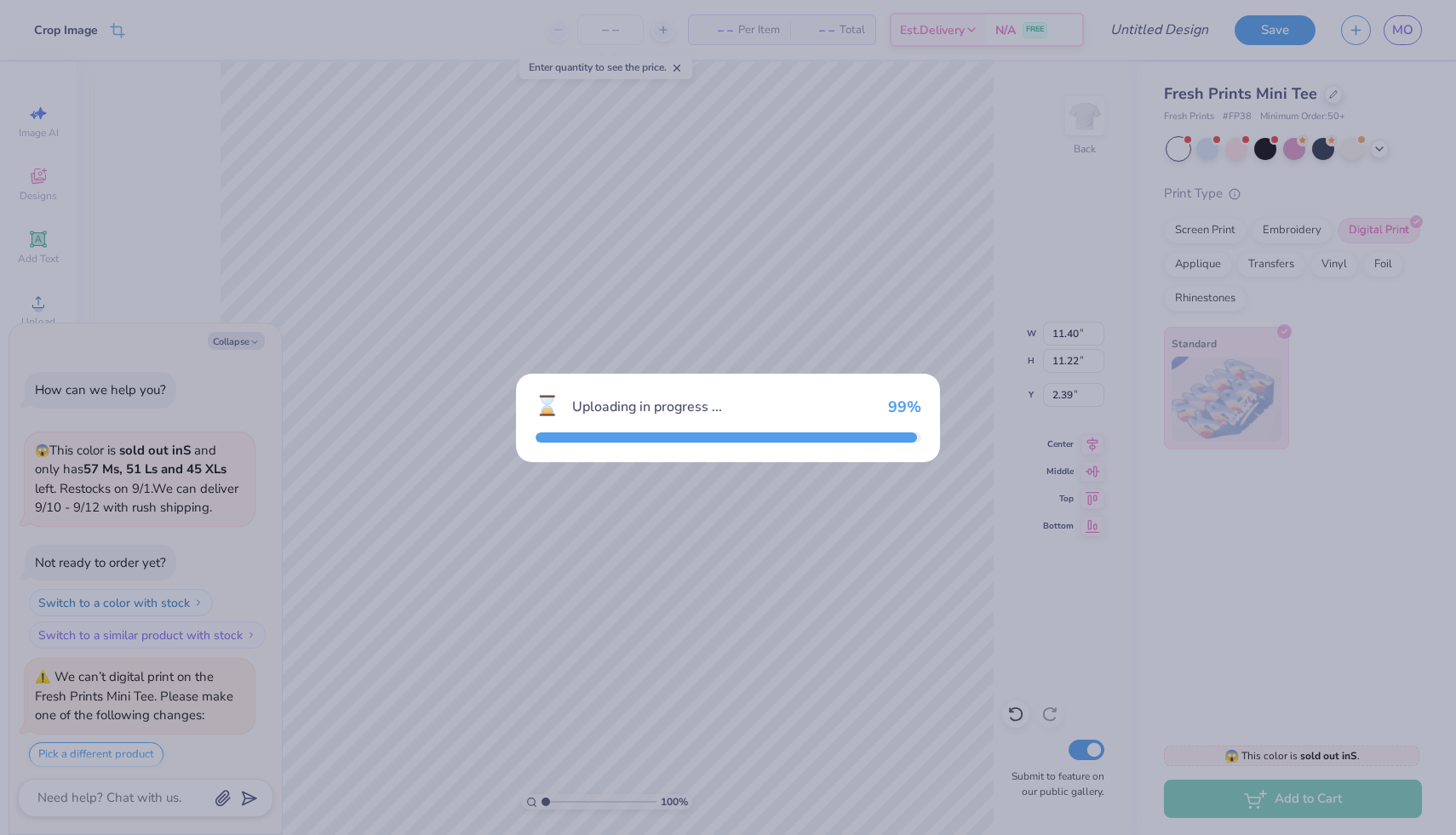 scroll, scrollTop: 335, scrollLeft: 0, axis: vertical 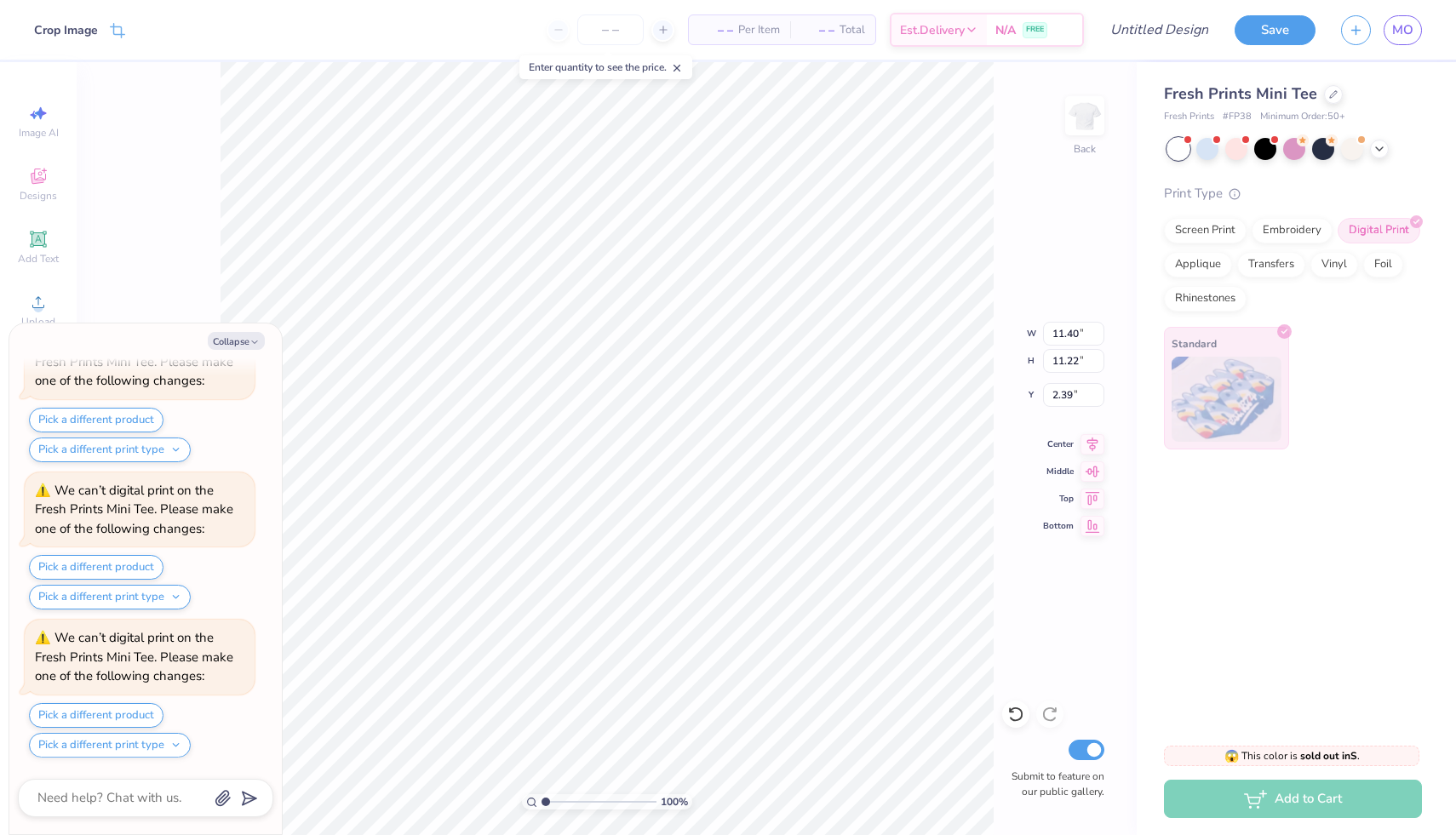 click on "100  % Back W 11.40 11.40 " H 11.22 11.22 " Y 2.39 2.39 " Center Middle Top Bottom Submit to feature on our public gallery." at bounding box center (606, 449) 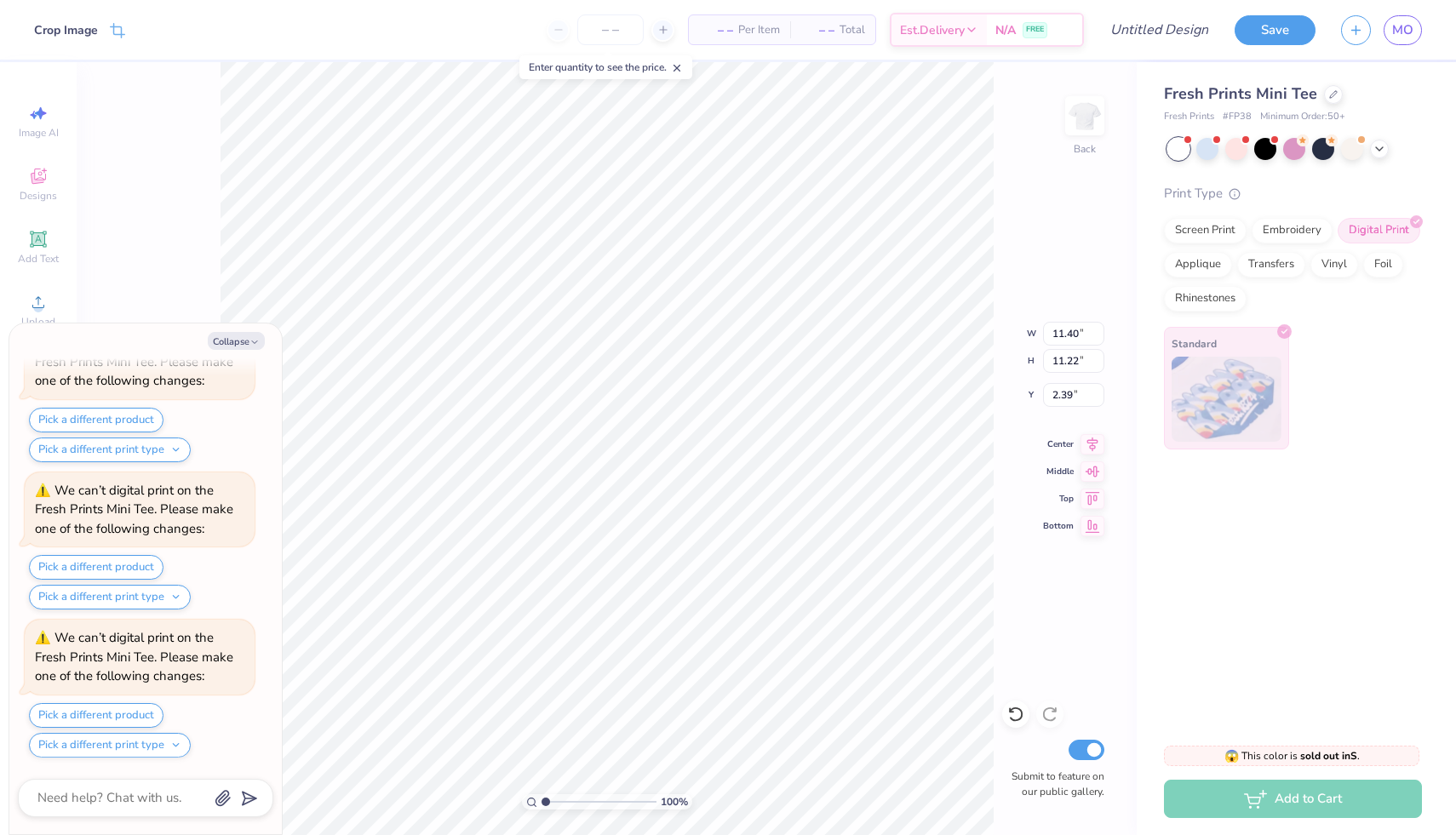 type on "x" 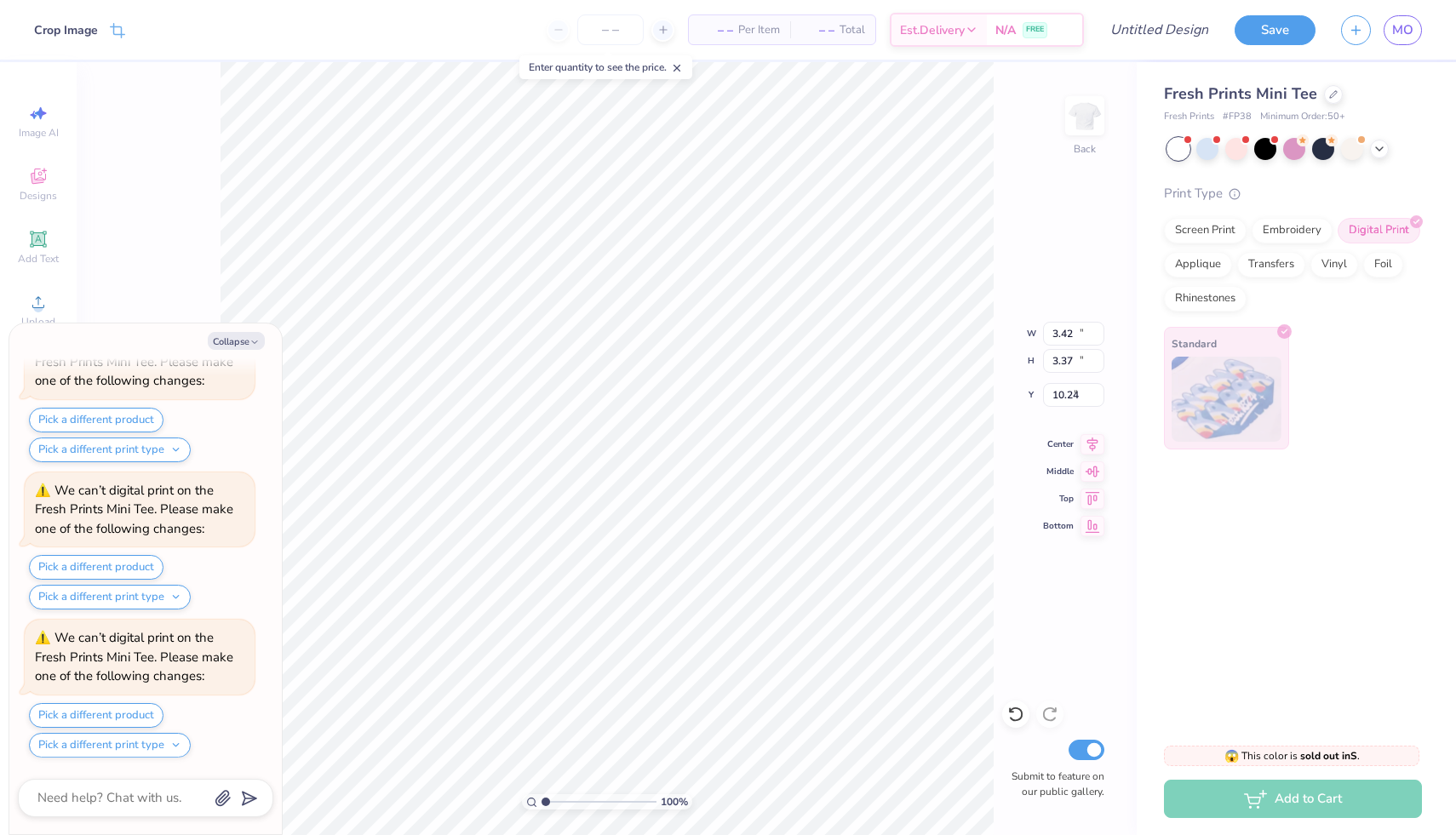 scroll, scrollTop: 483, scrollLeft: 0, axis: vertical 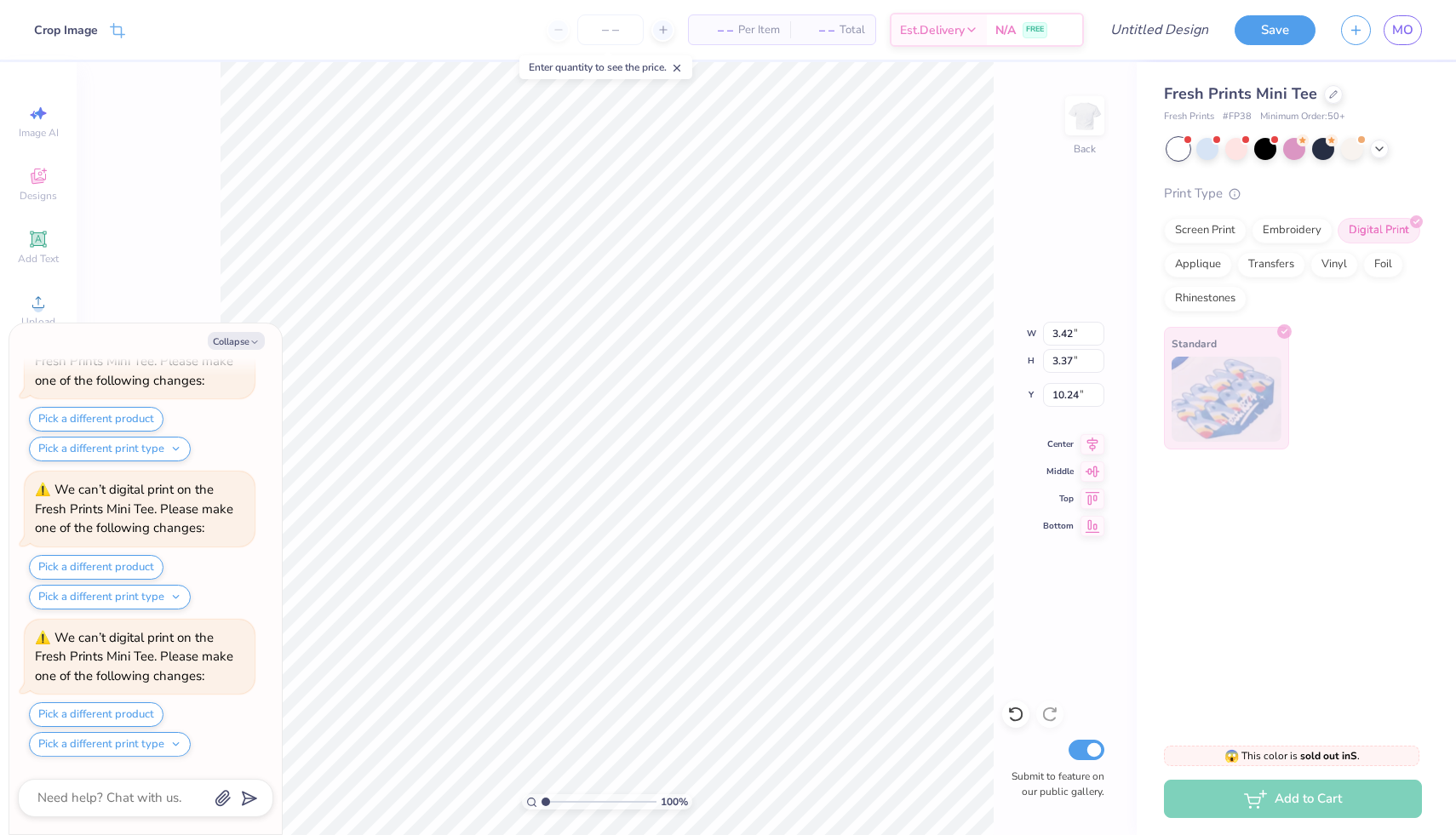 type on "x" 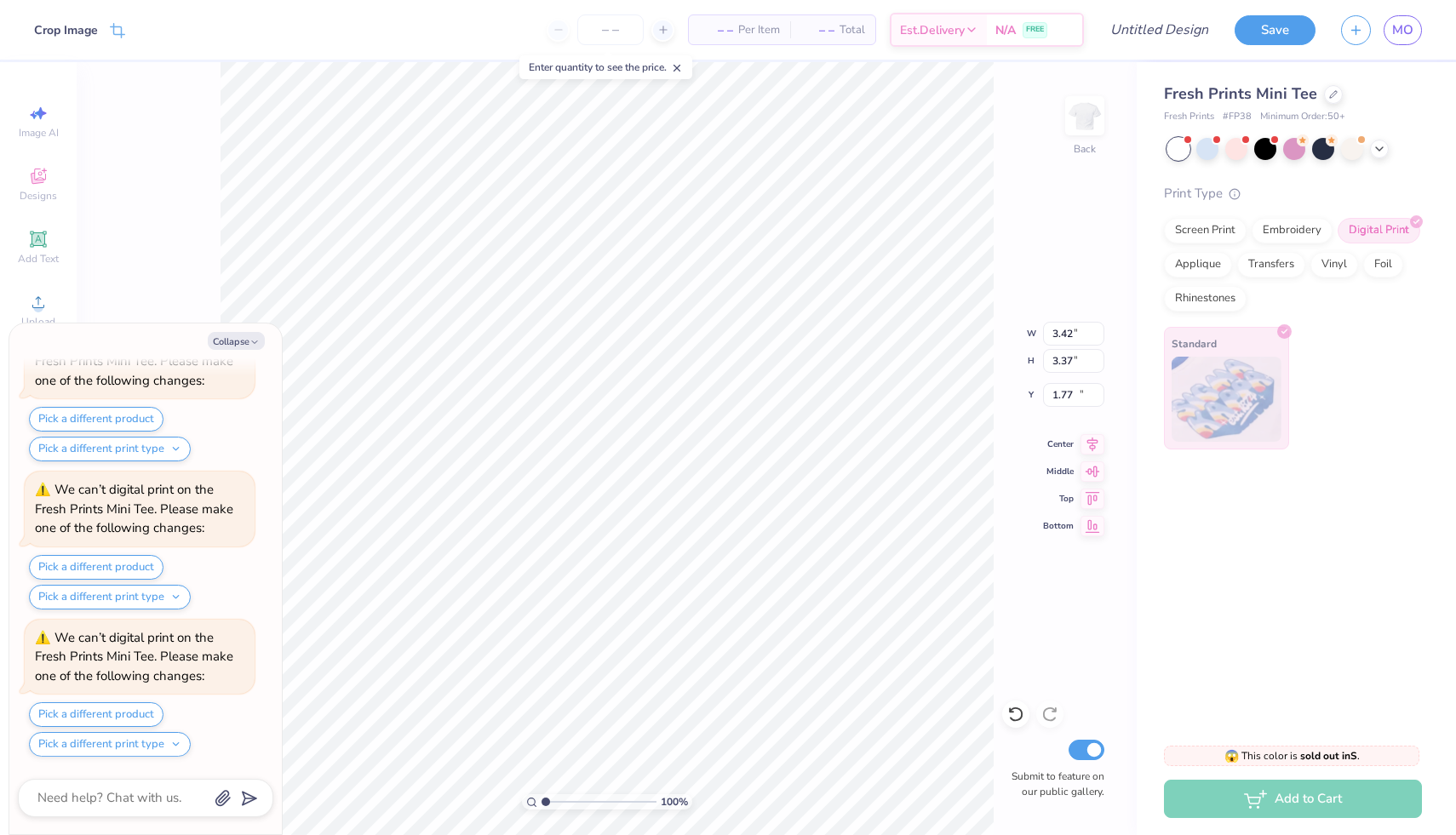 scroll, scrollTop: 630, scrollLeft: 0, axis: vertical 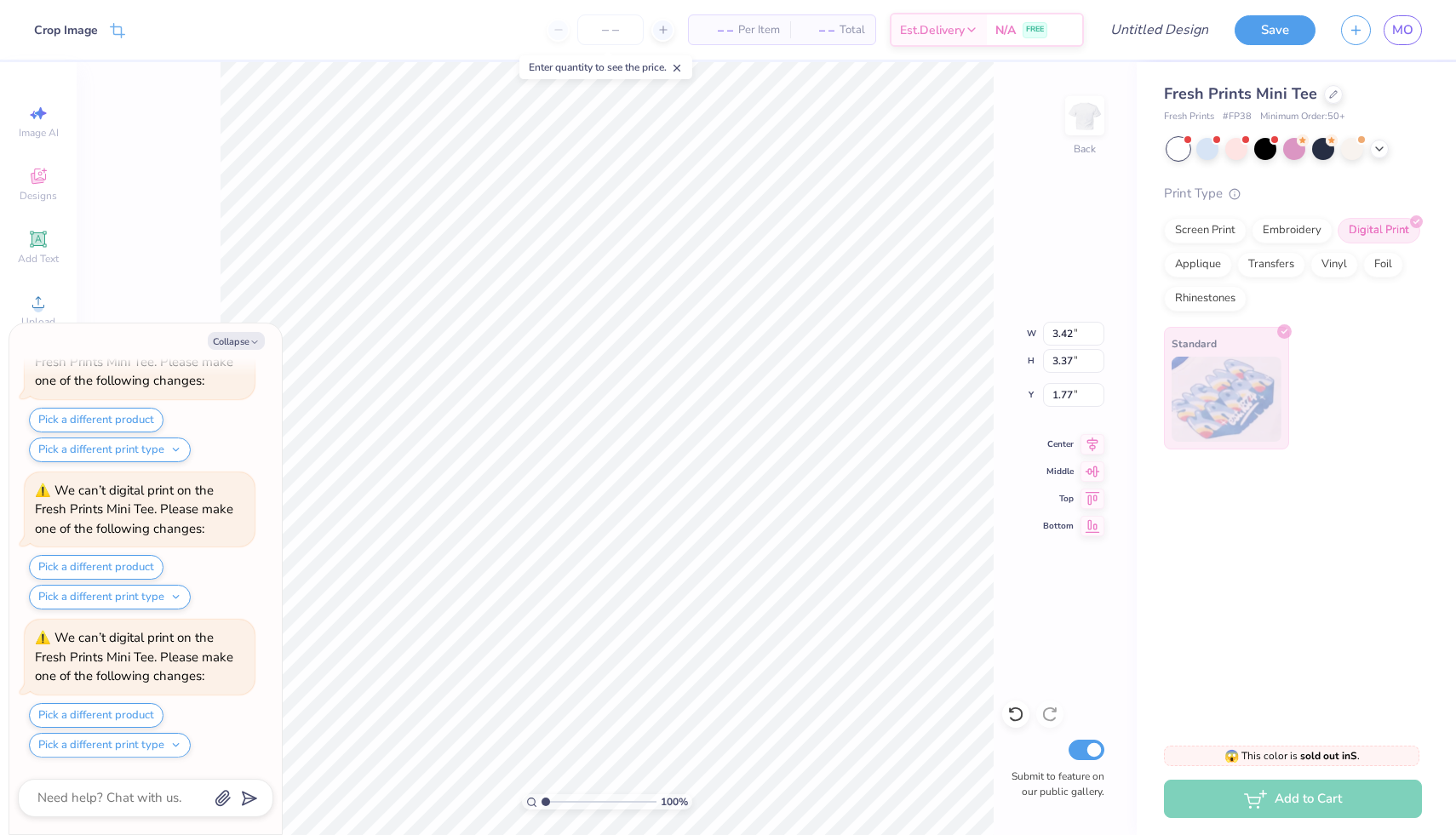 type on "x" 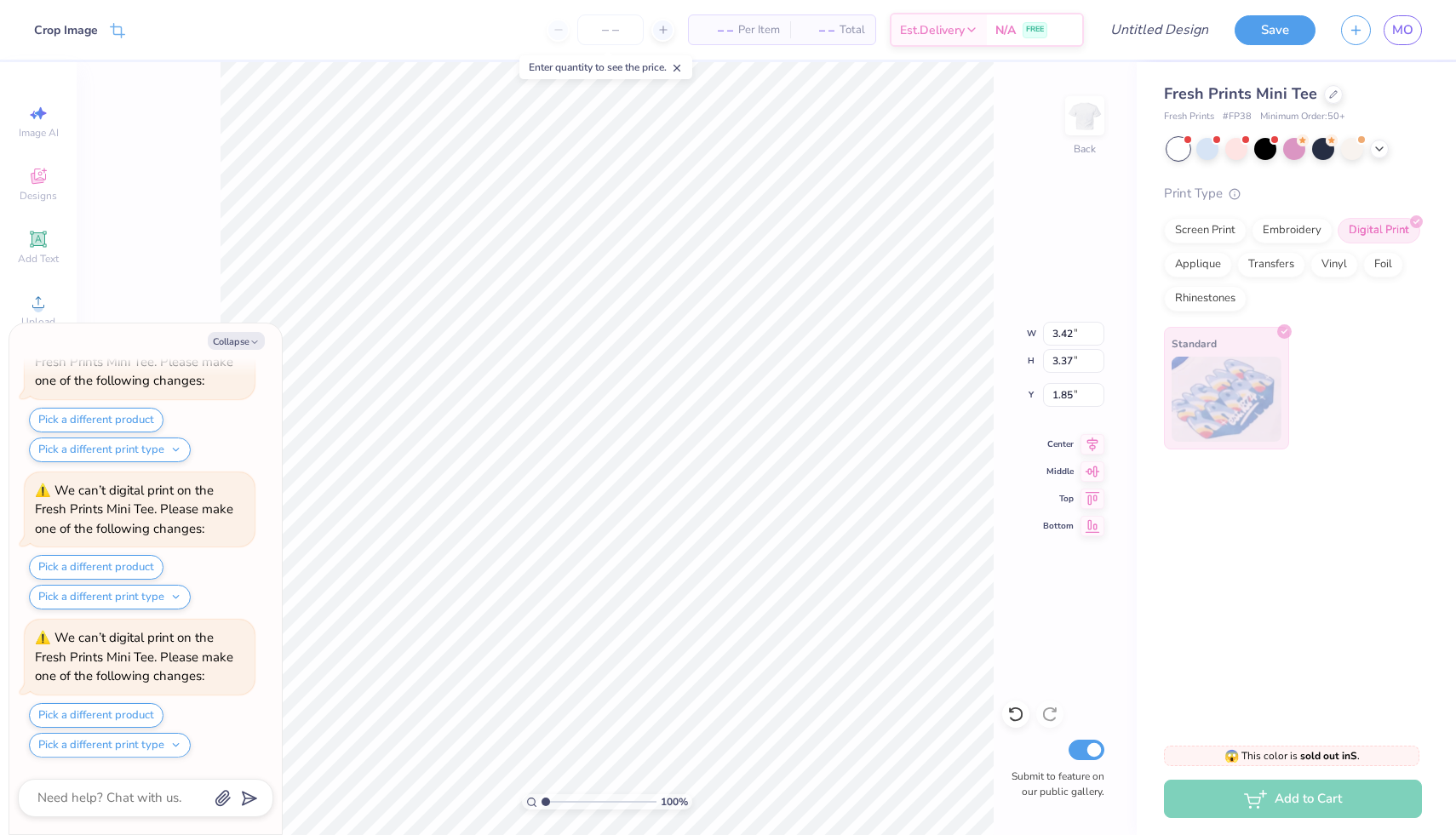 scroll, scrollTop: 778, scrollLeft: 0, axis: vertical 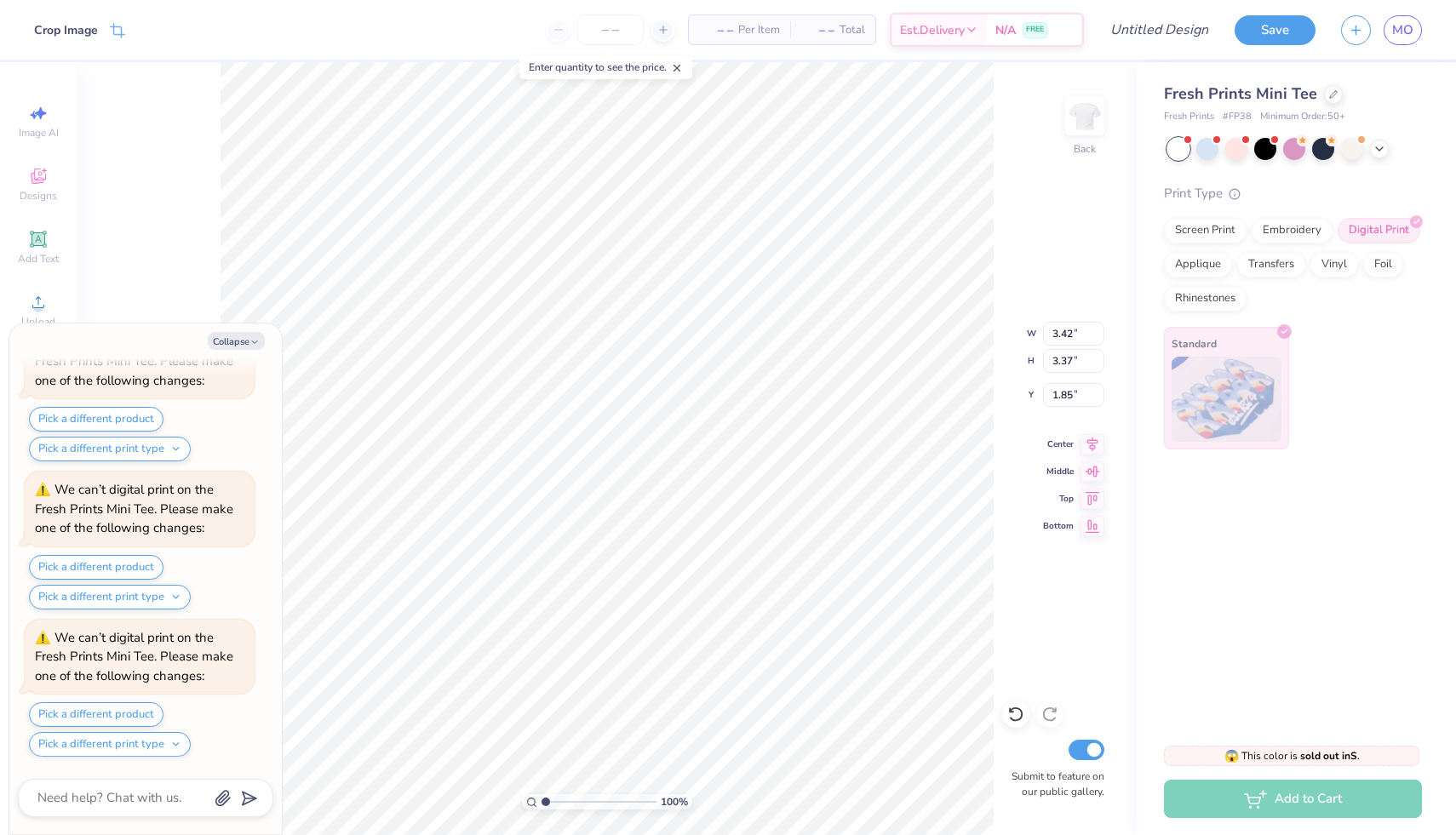 type on "x" 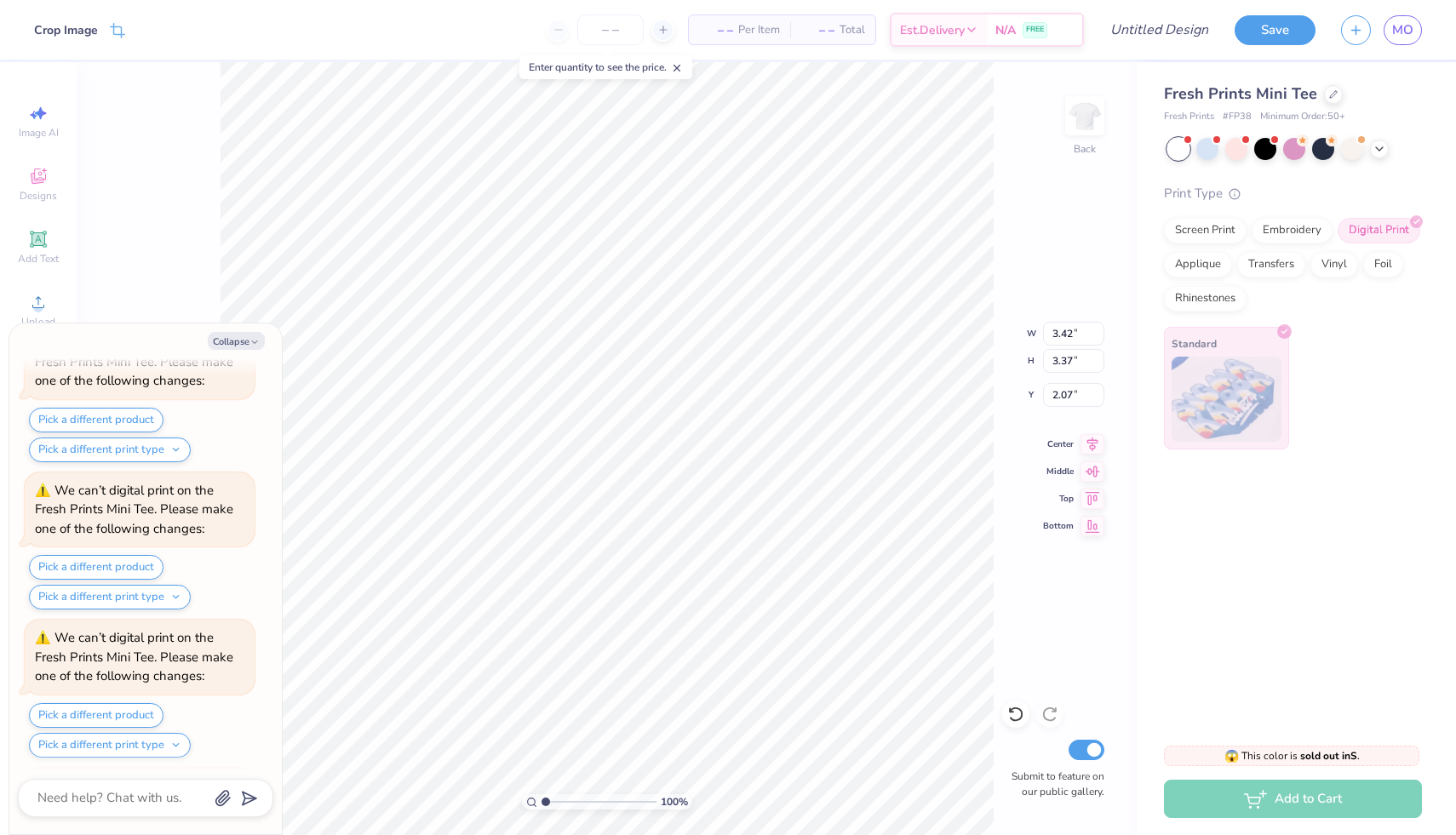 scroll, scrollTop: 1073, scrollLeft: 0, axis: vertical 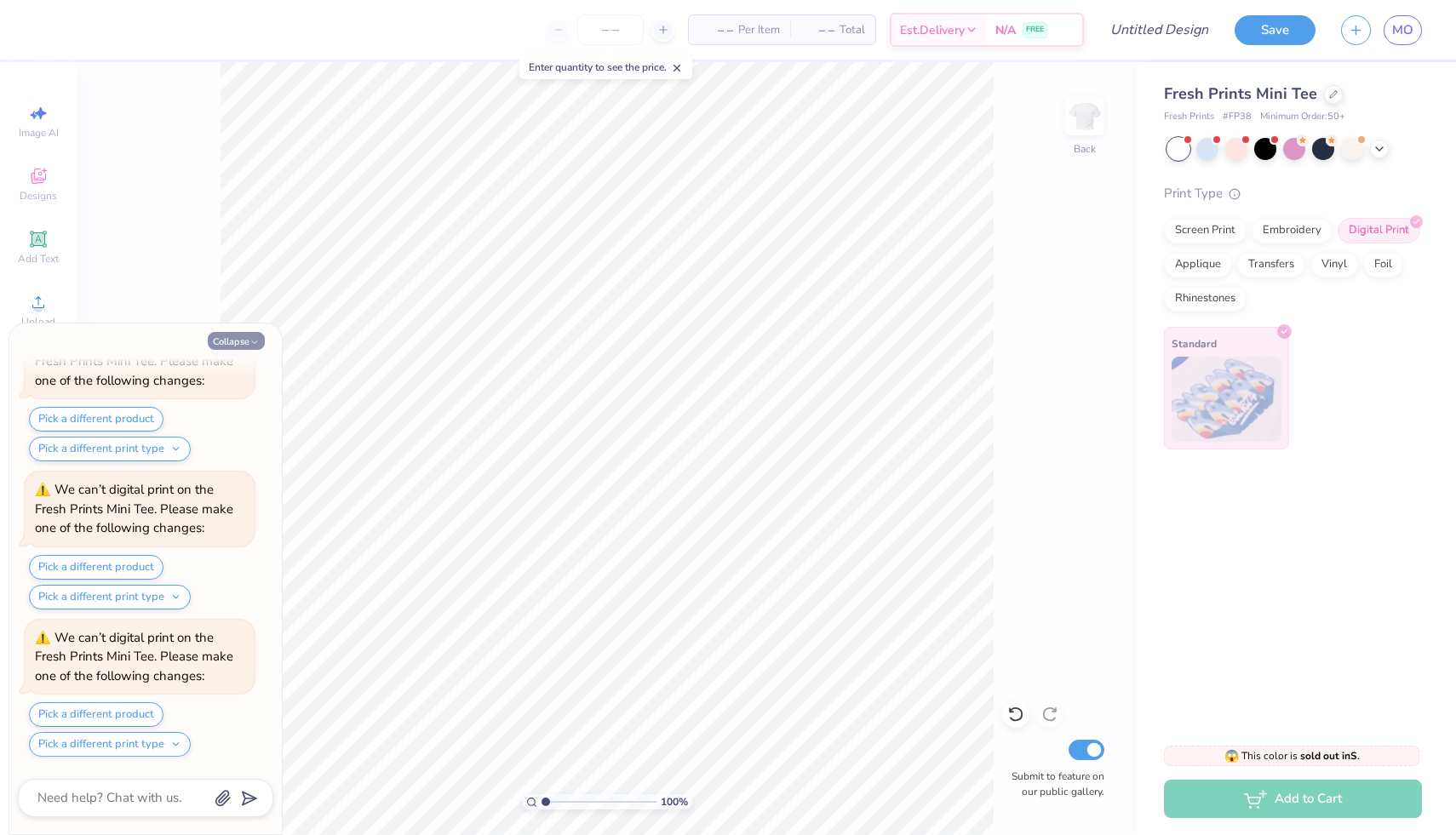 click on "Collapse" at bounding box center (236, 340) 